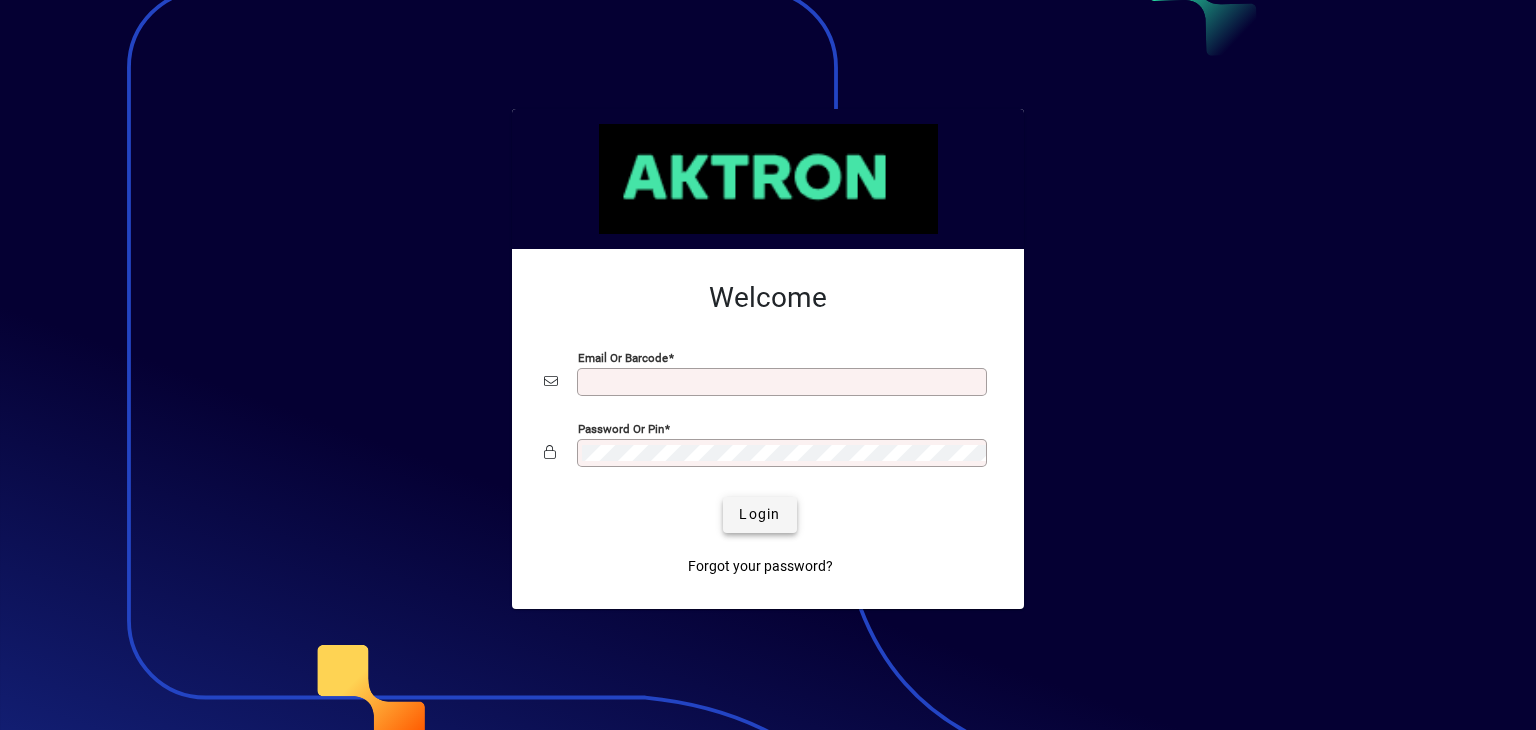 scroll, scrollTop: 0, scrollLeft: 0, axis: both 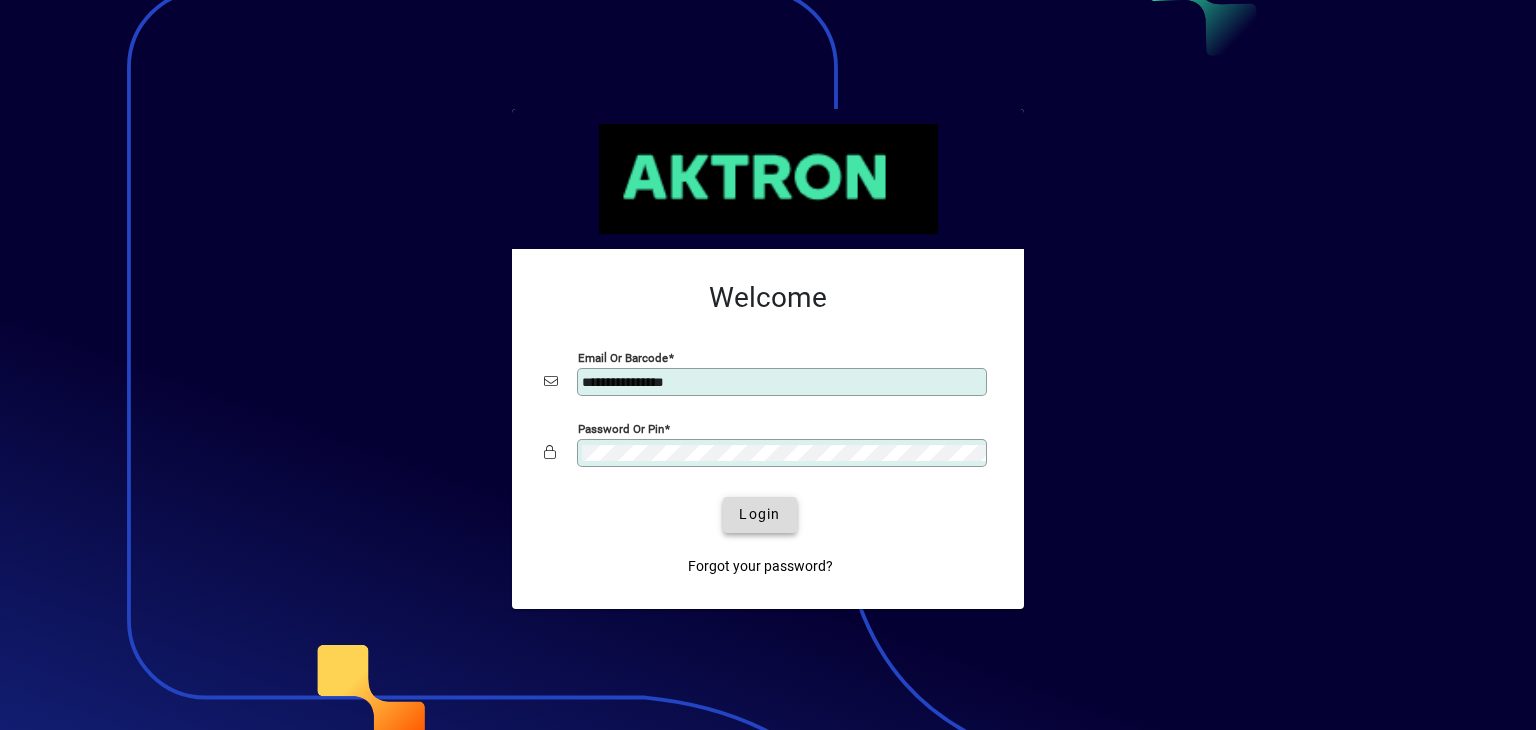 click on "Login" 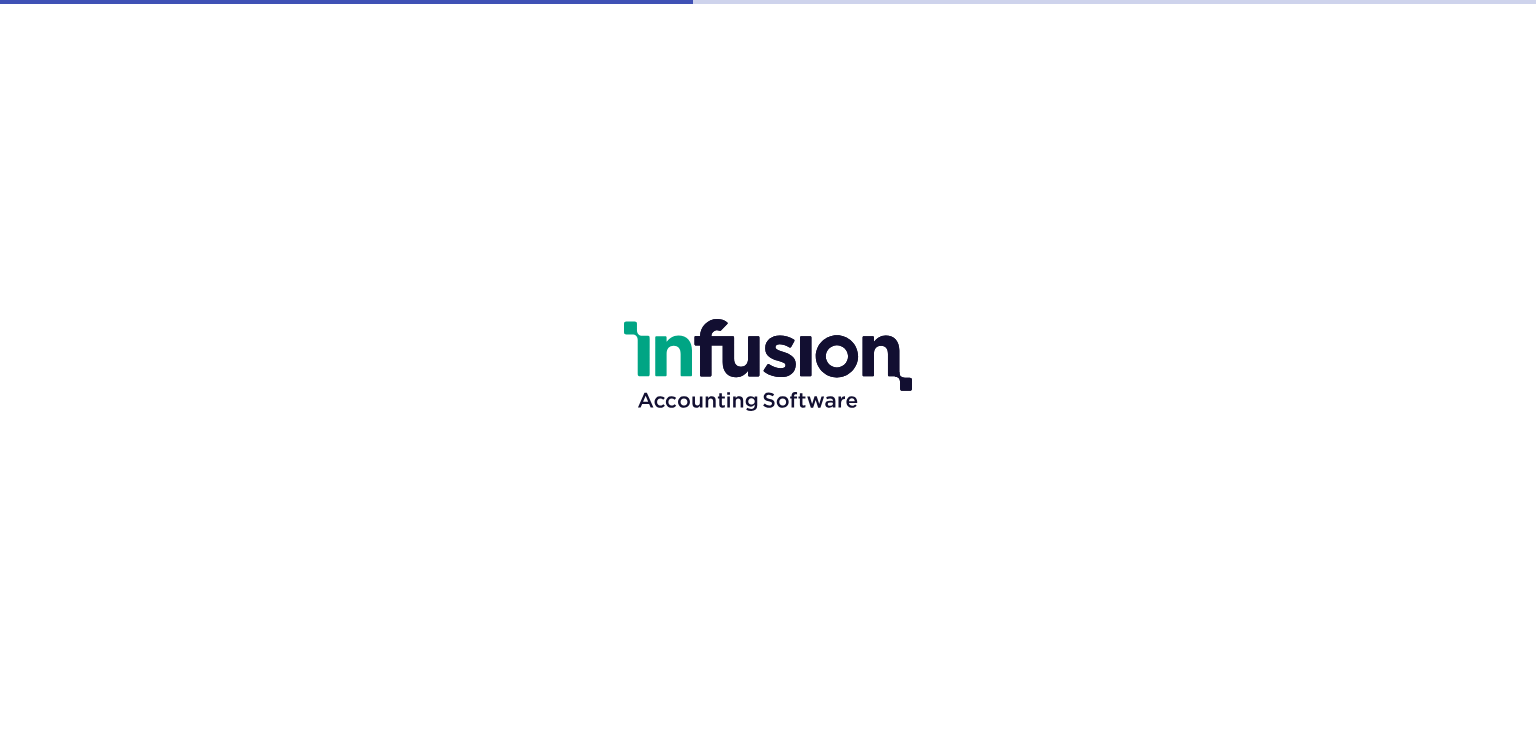 scroll, scrollTop: 0, scrollLeft: 0, axis: both 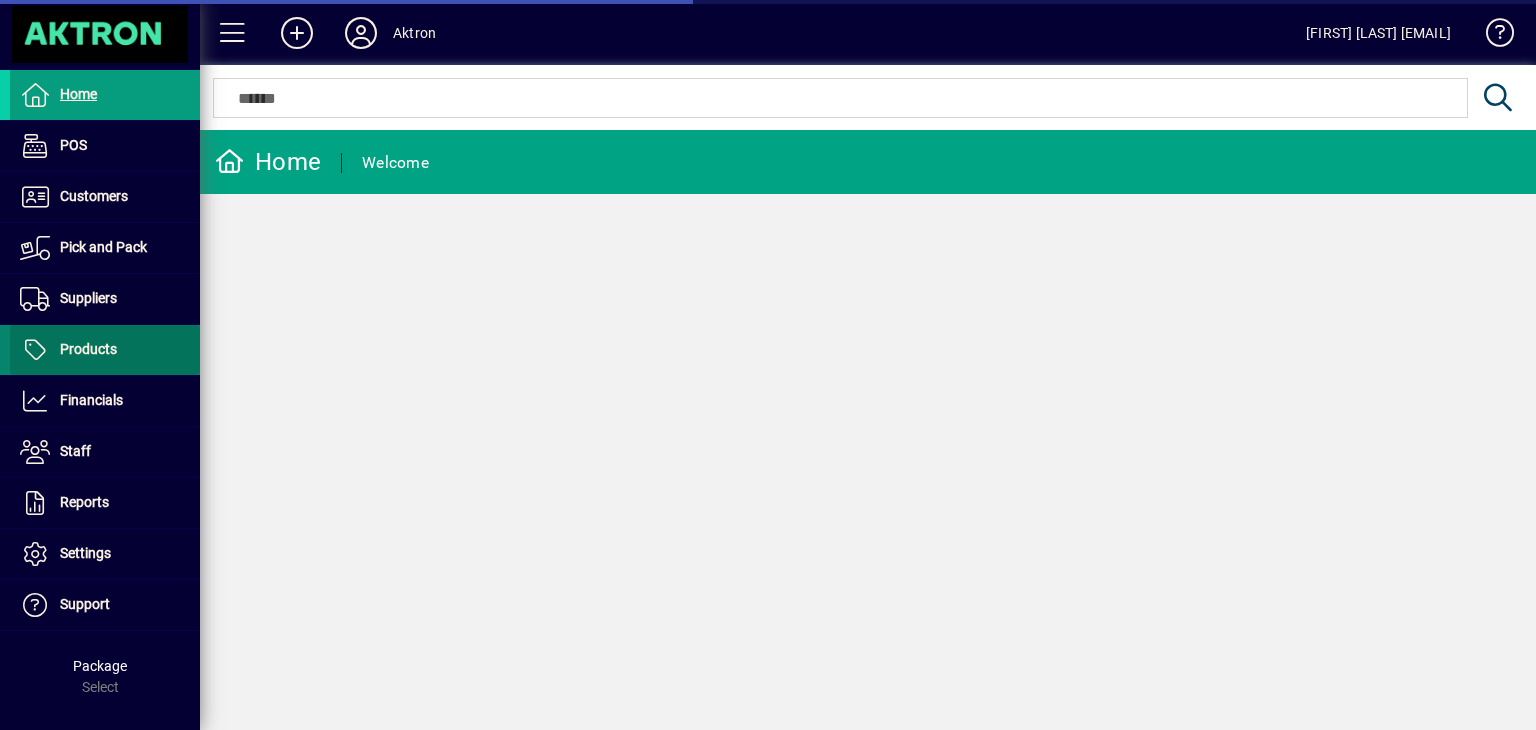 click on "Products" at bounding box center (88, 349) 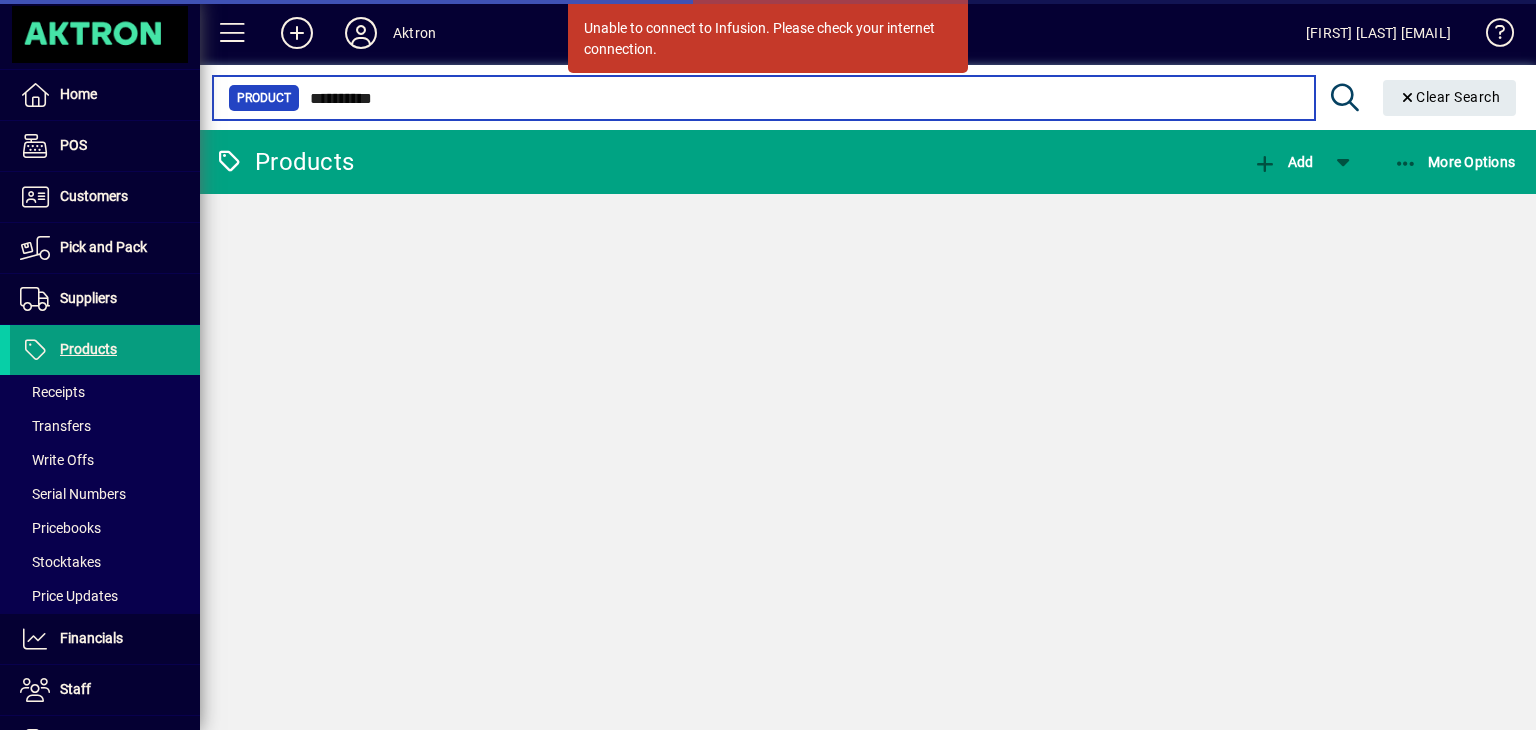 click on "**********" at bounding box center (799, 98) 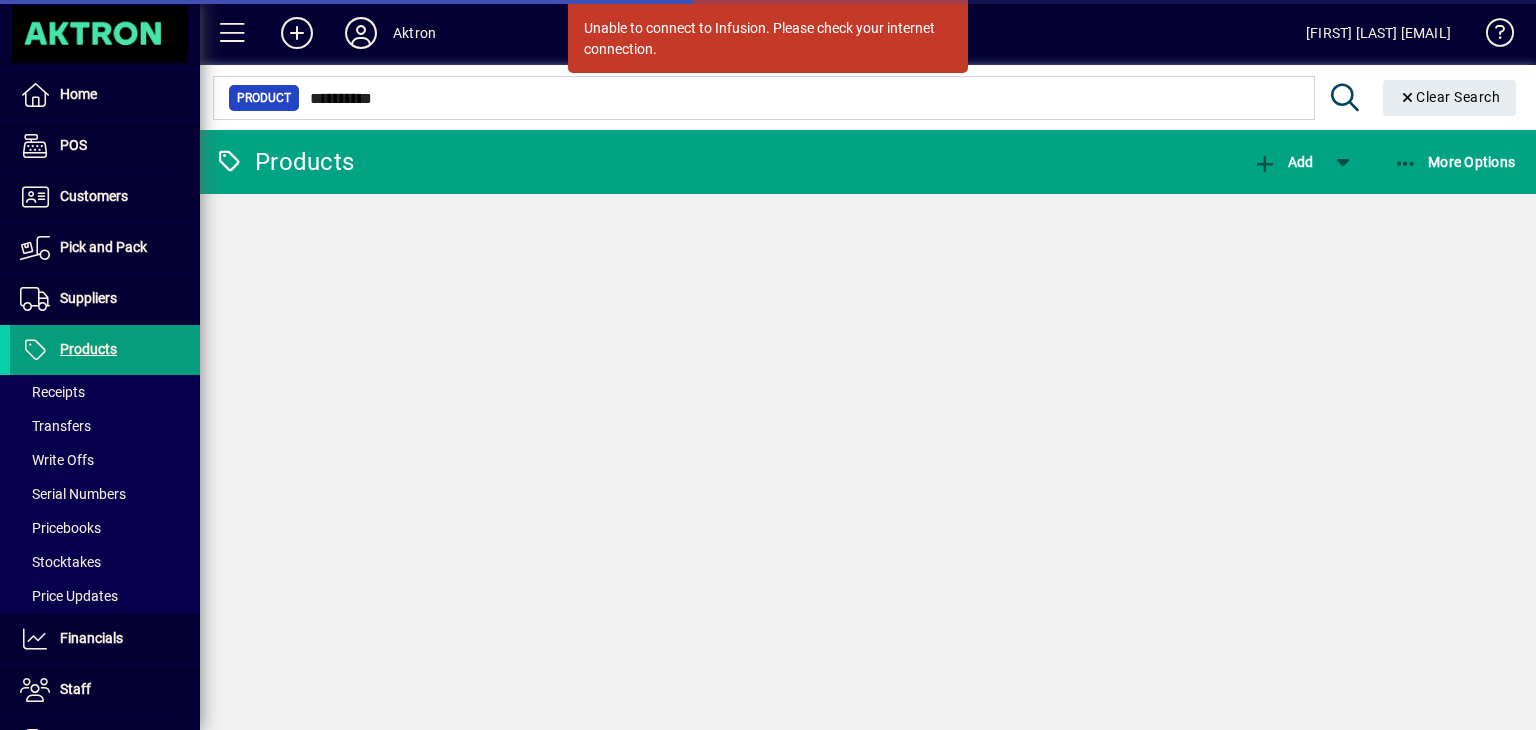 click 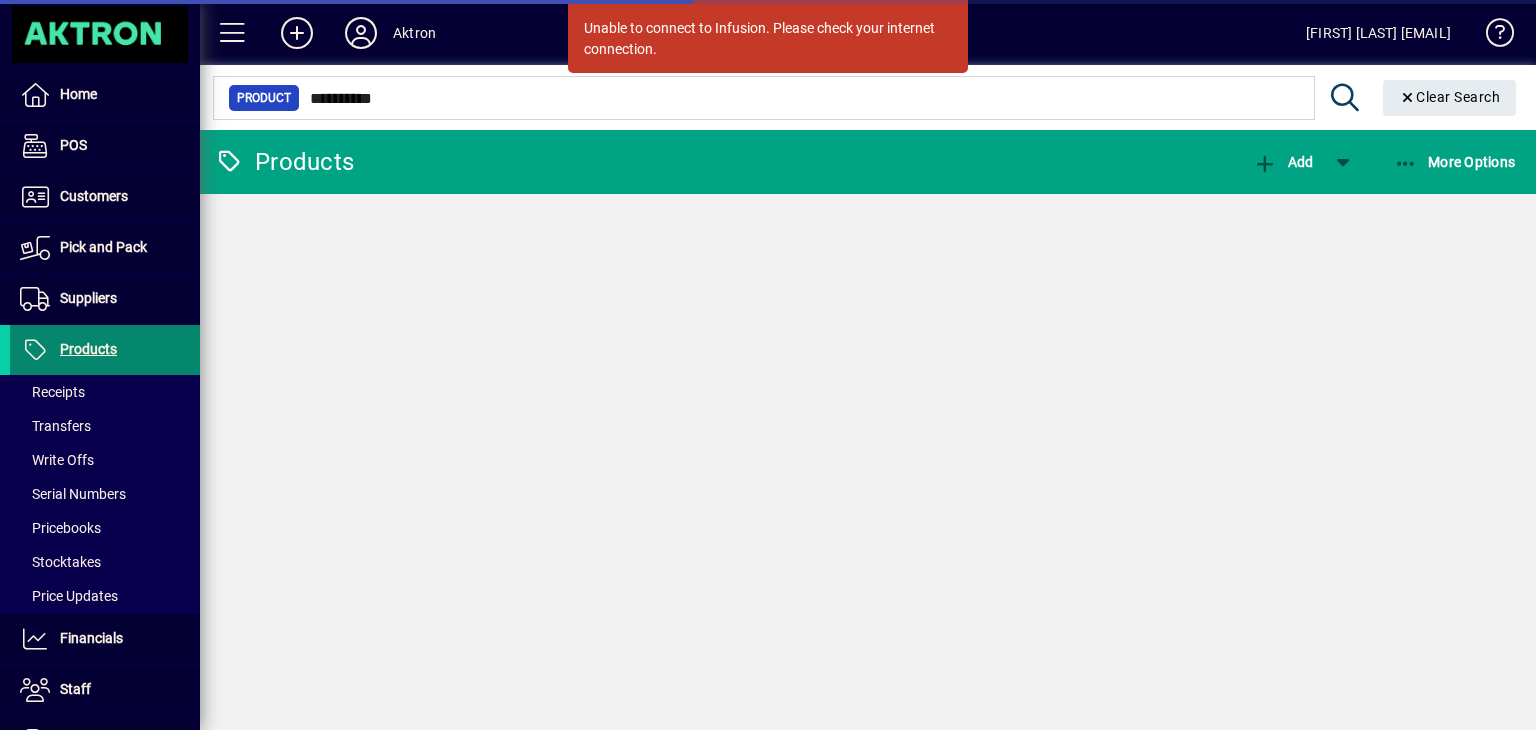 click on "Products" at bounding box center [88, 349] 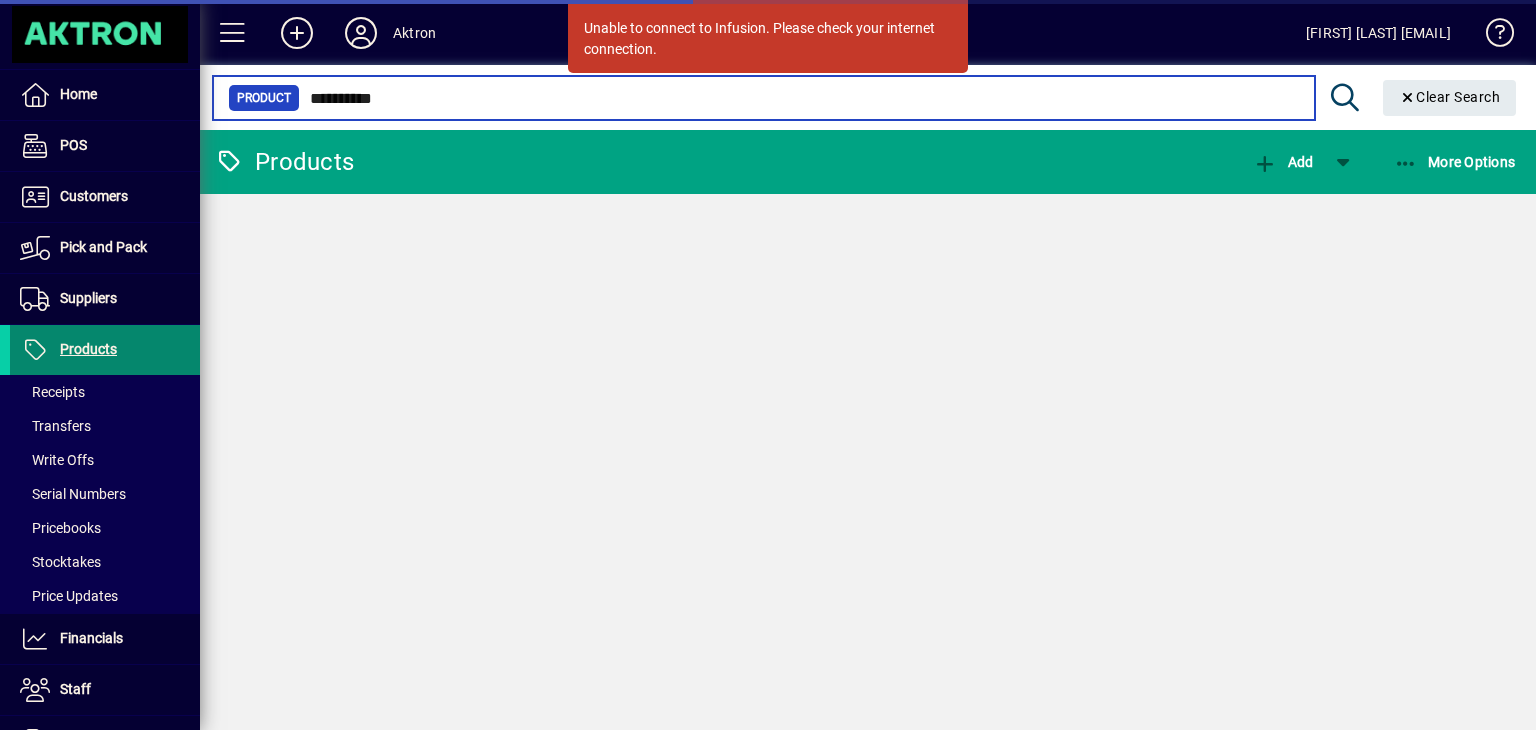 type 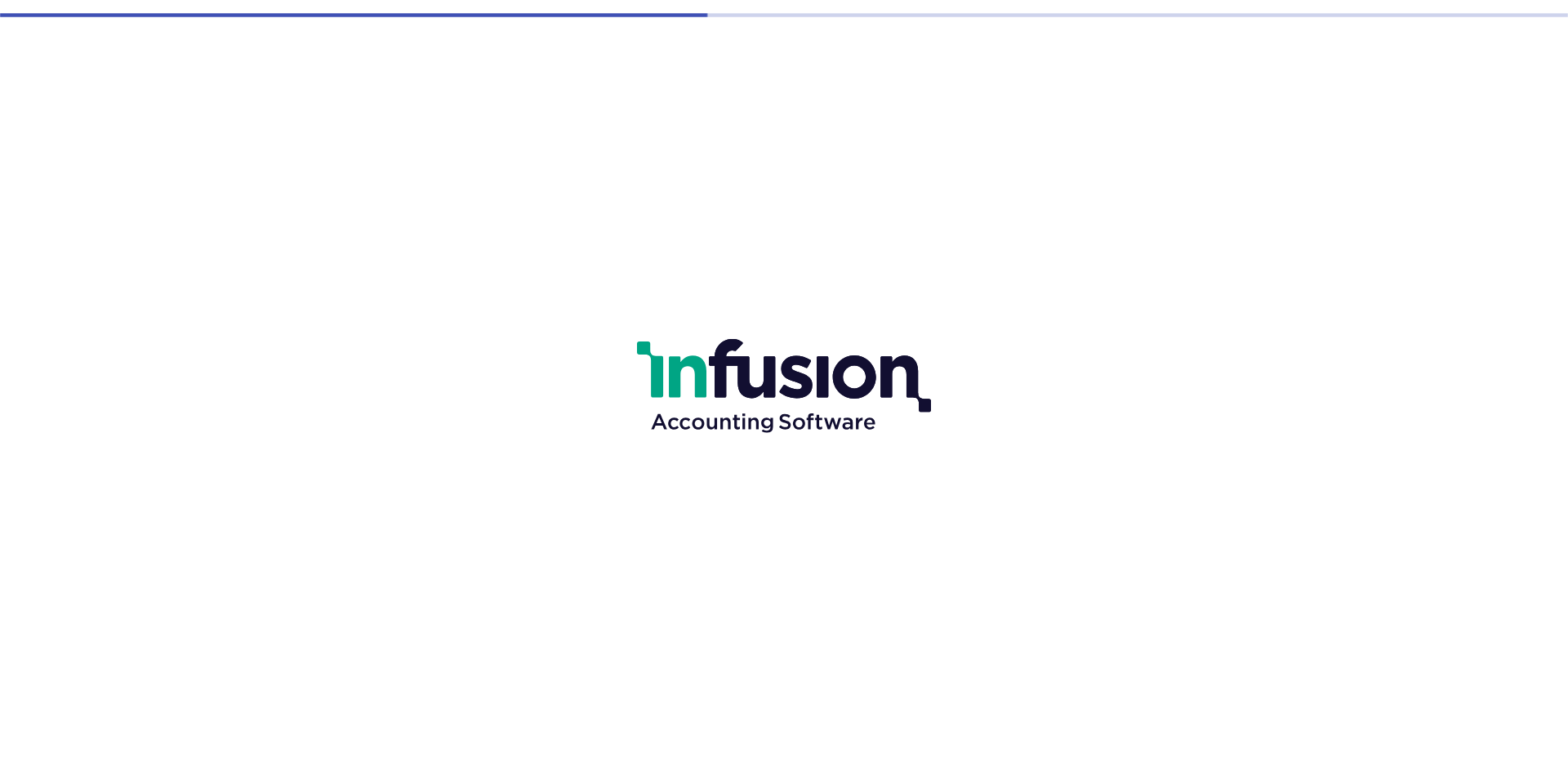 scroll, scrollTop: 0, scrollLeft: 0, axis: both 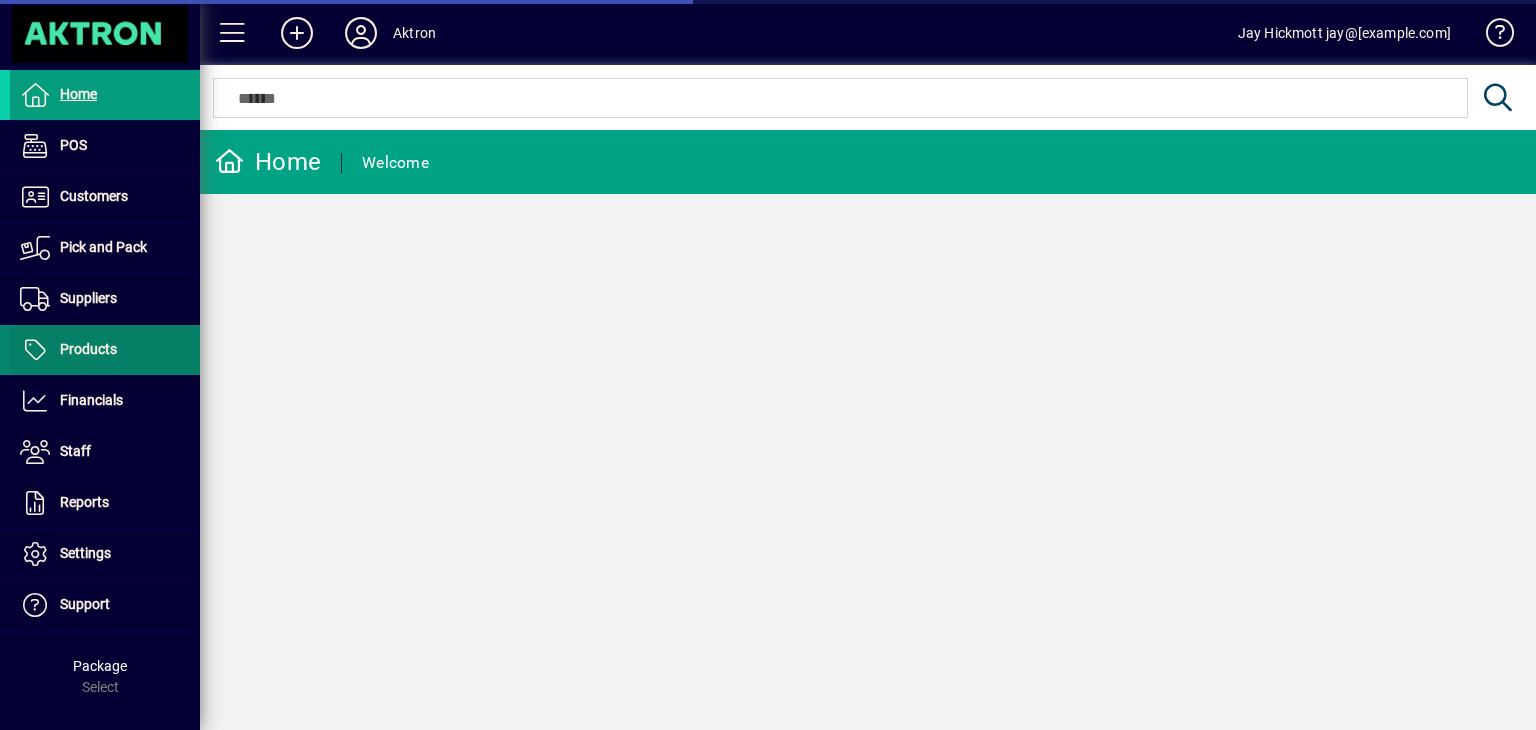 click on "Products" at bounding box center [88, 349] 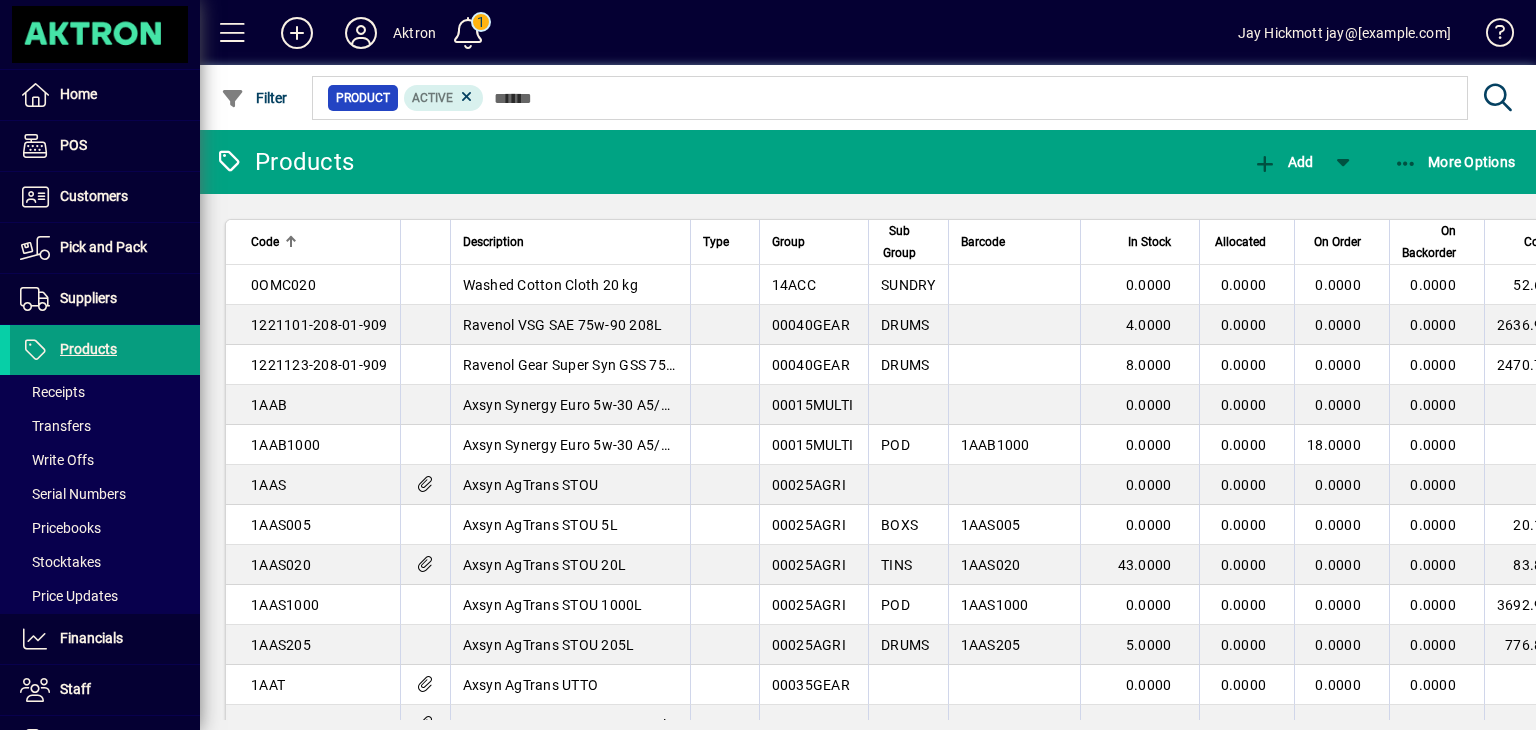 click on "Product  Active" 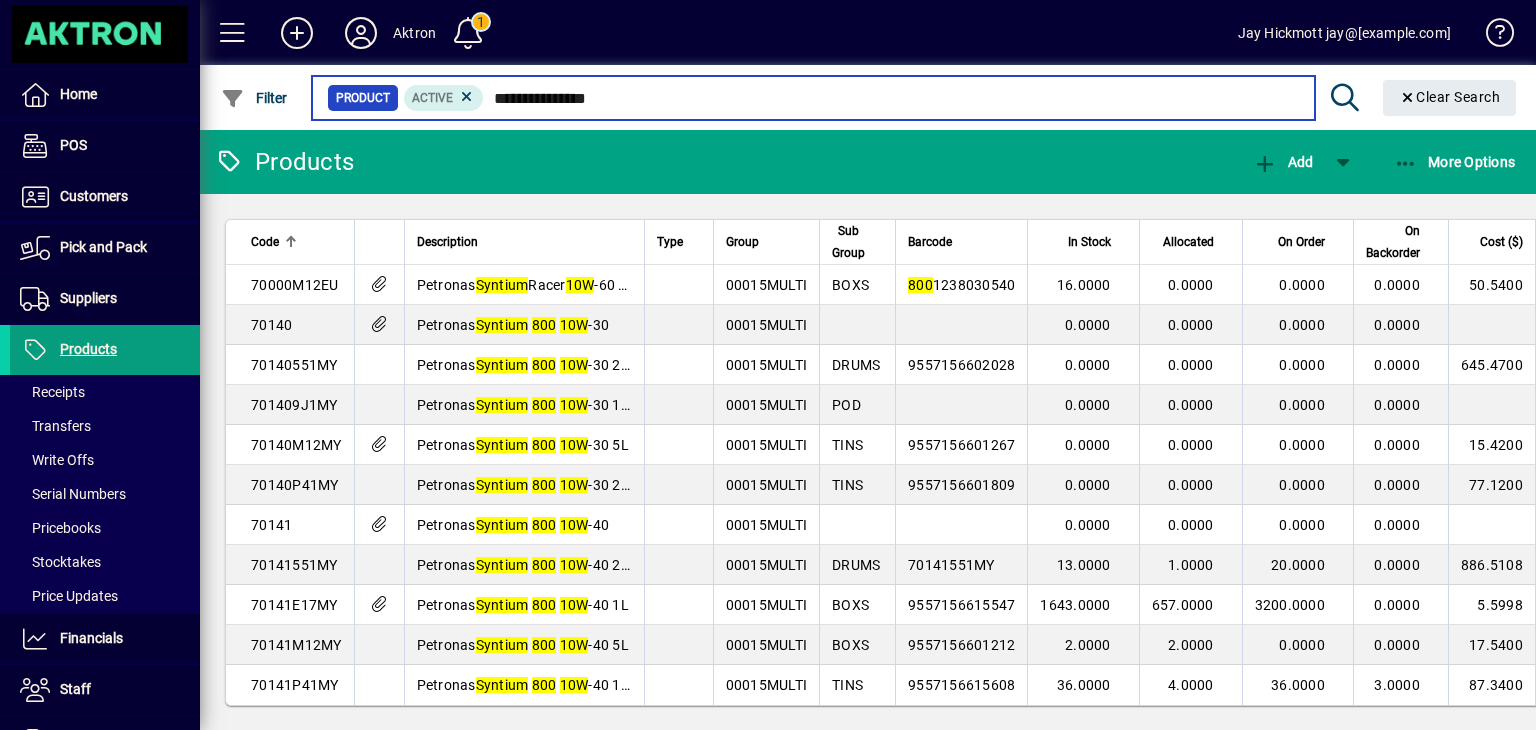 type on "**********" 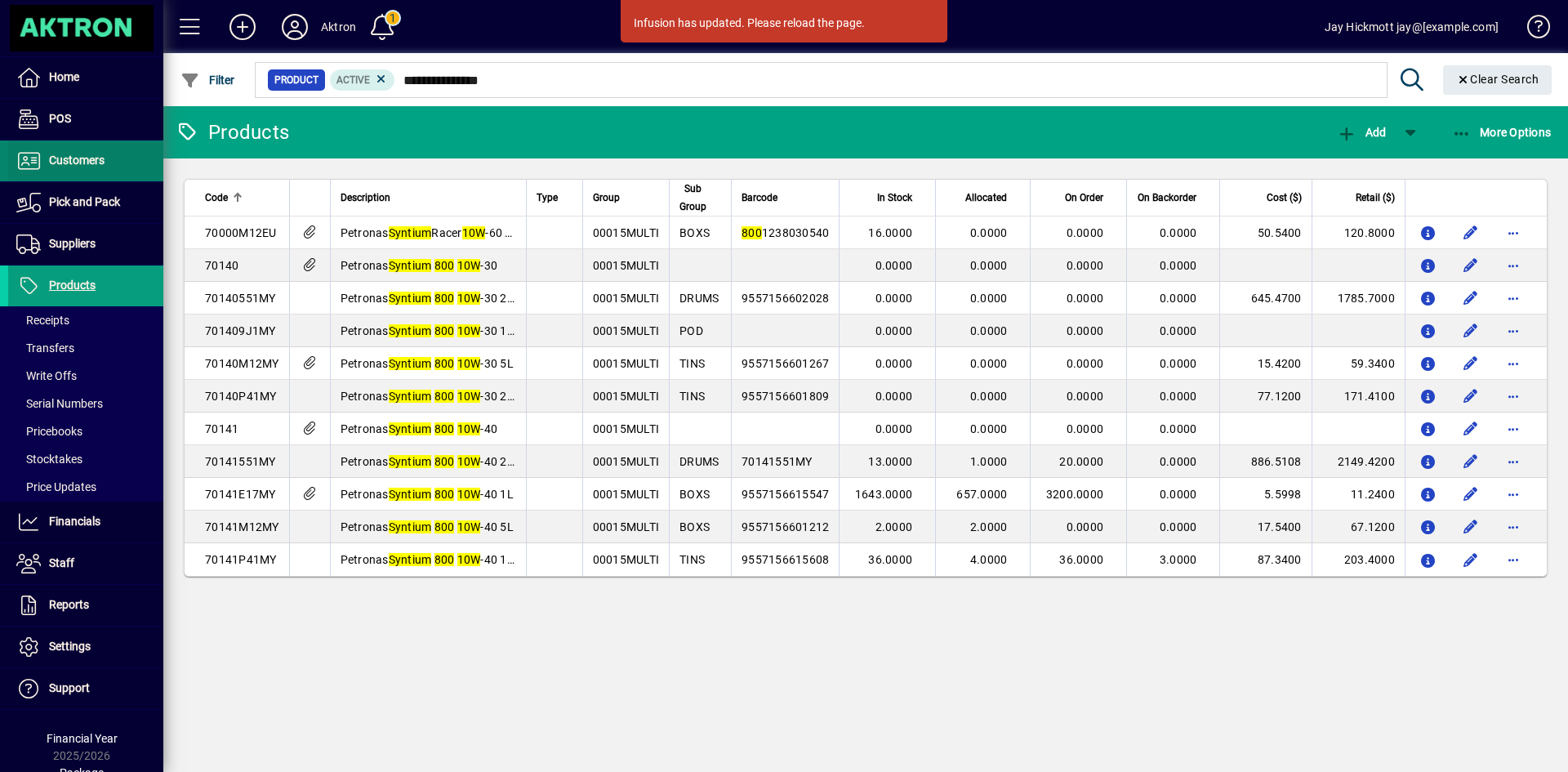 click on "Customers" at bounding box center (77, 160) 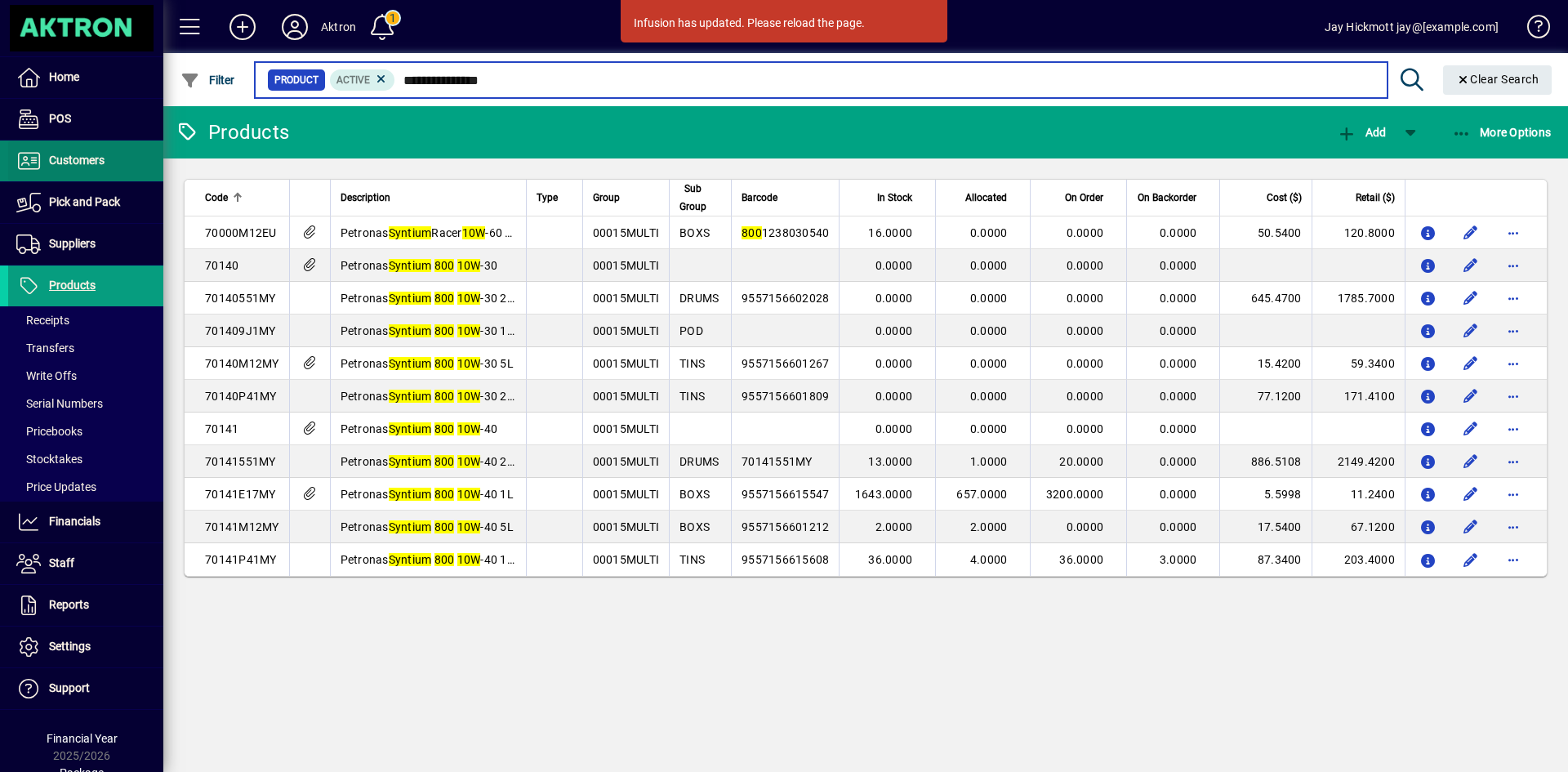 type 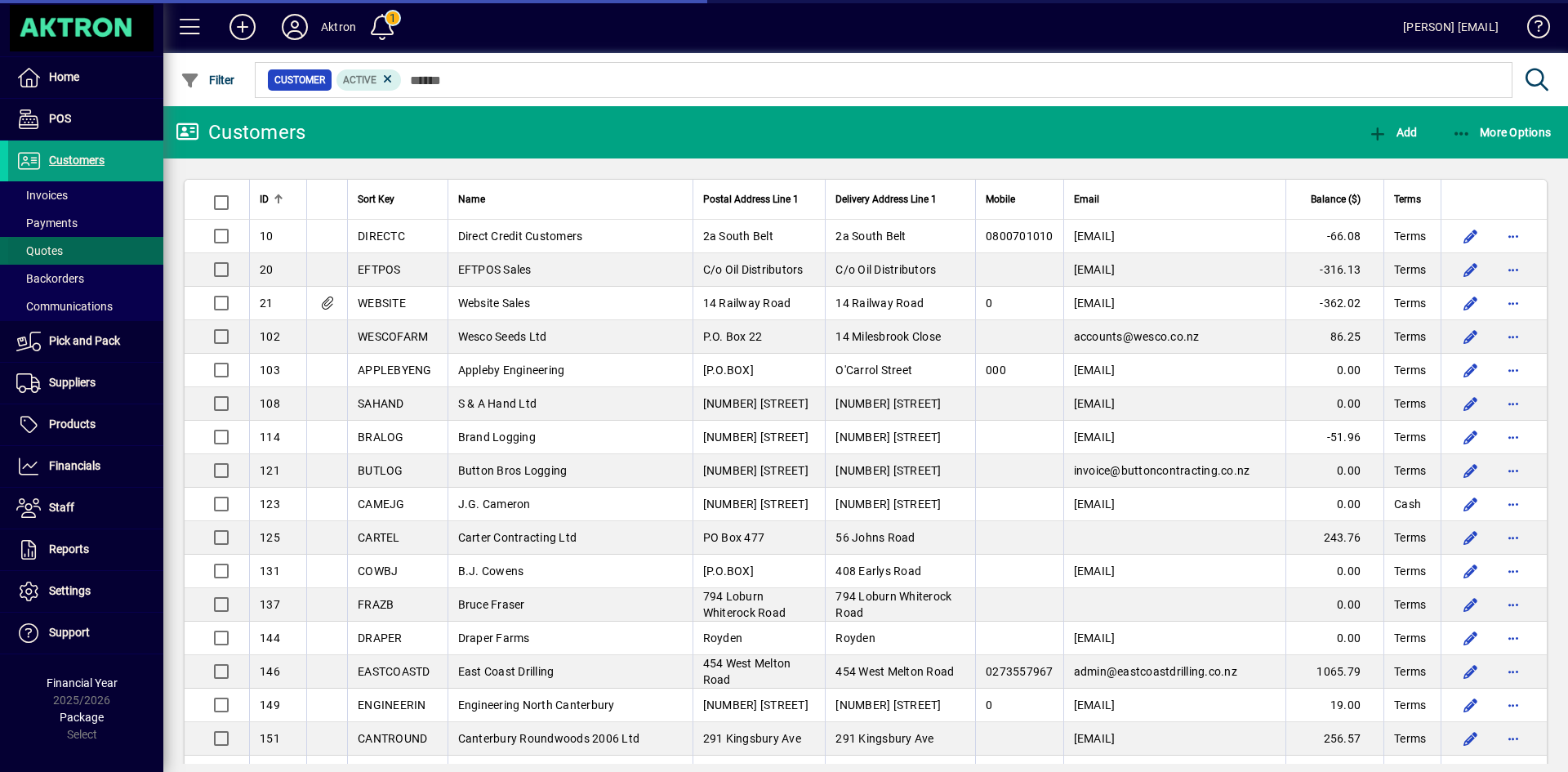 scroll, scrollTop: 0, scrollLeft: 0, axis: both 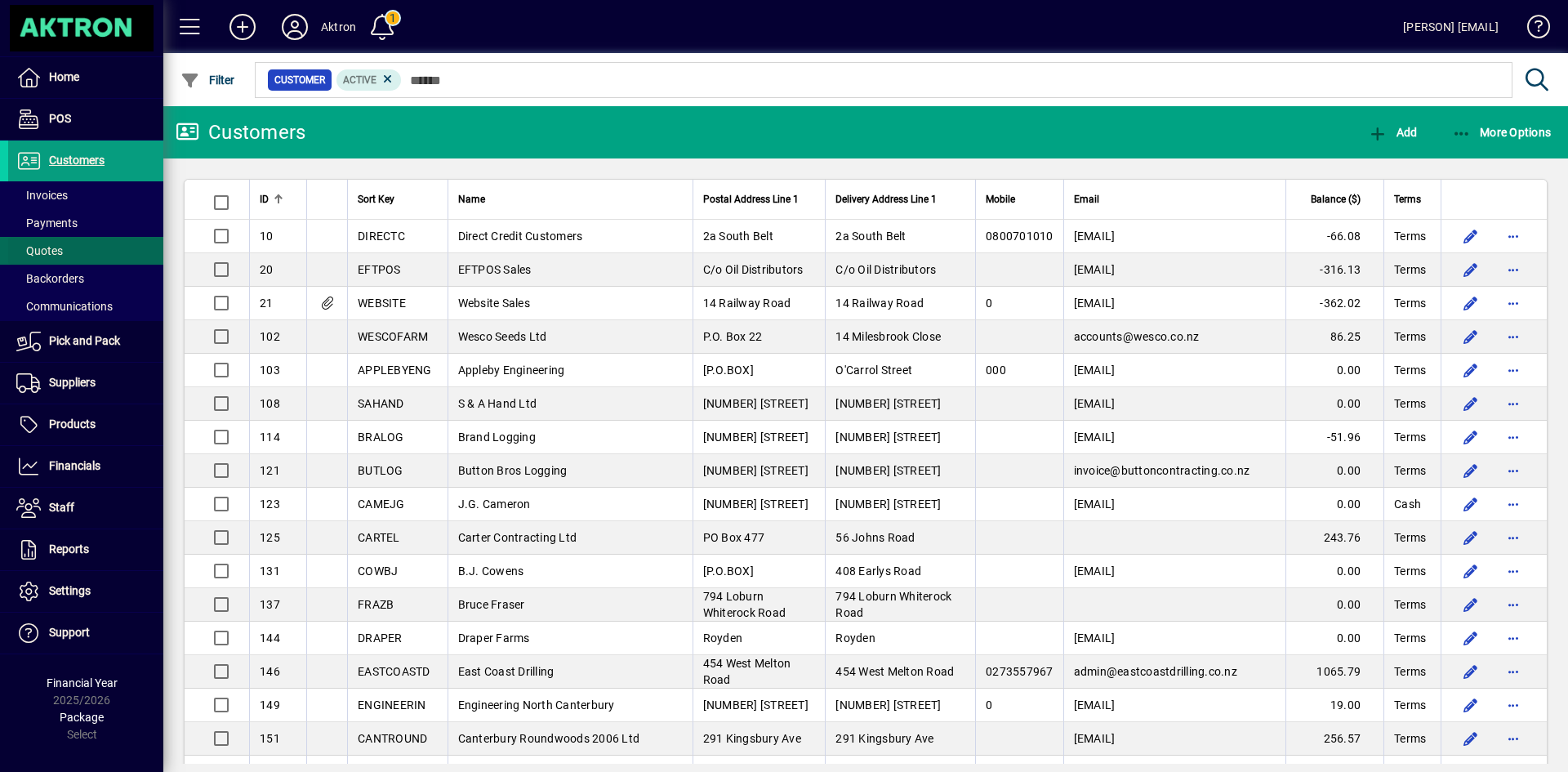 click at bounding box center (86, 251) 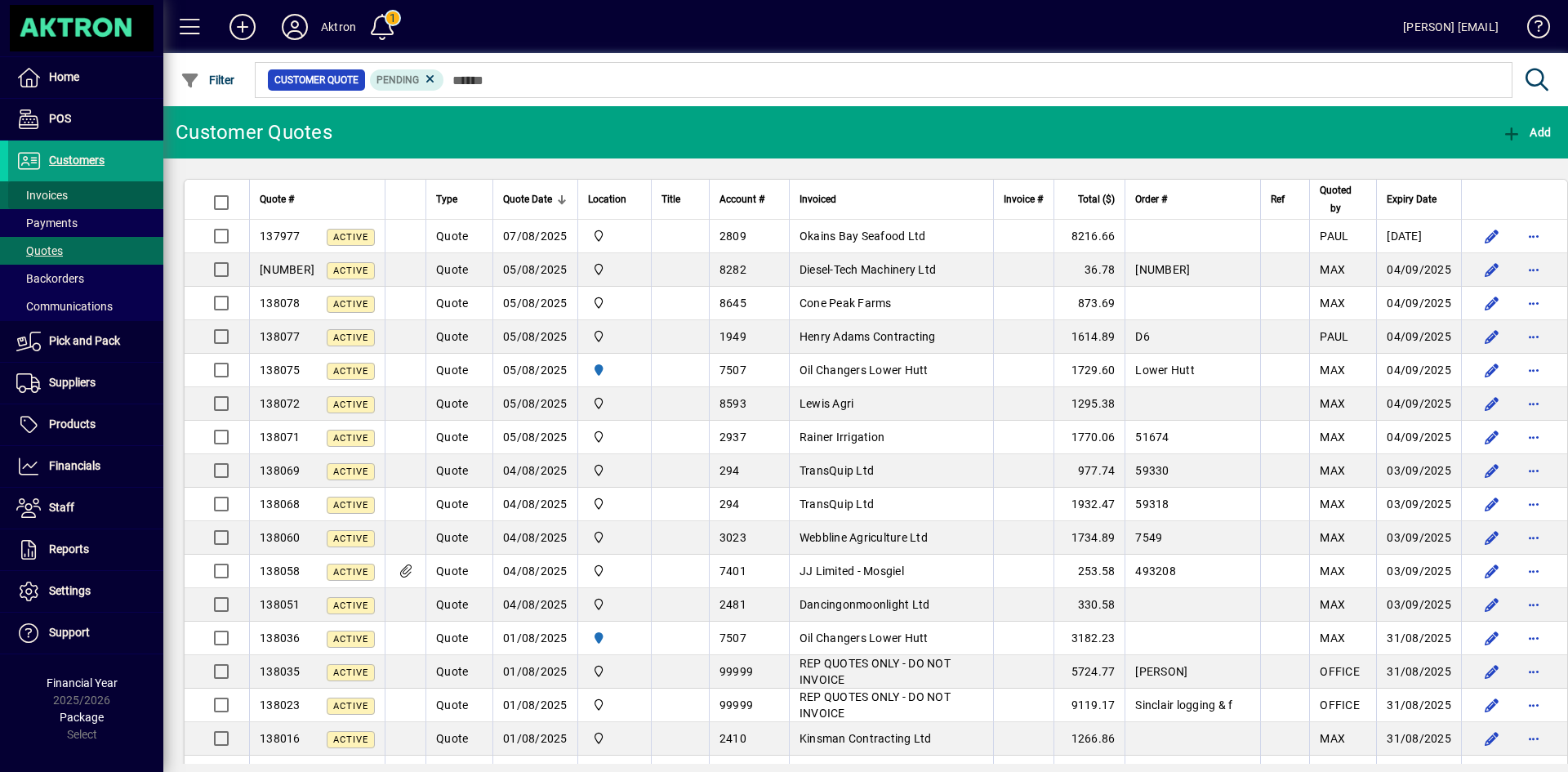 click on "Invoices" at bounding box center [42, 195] 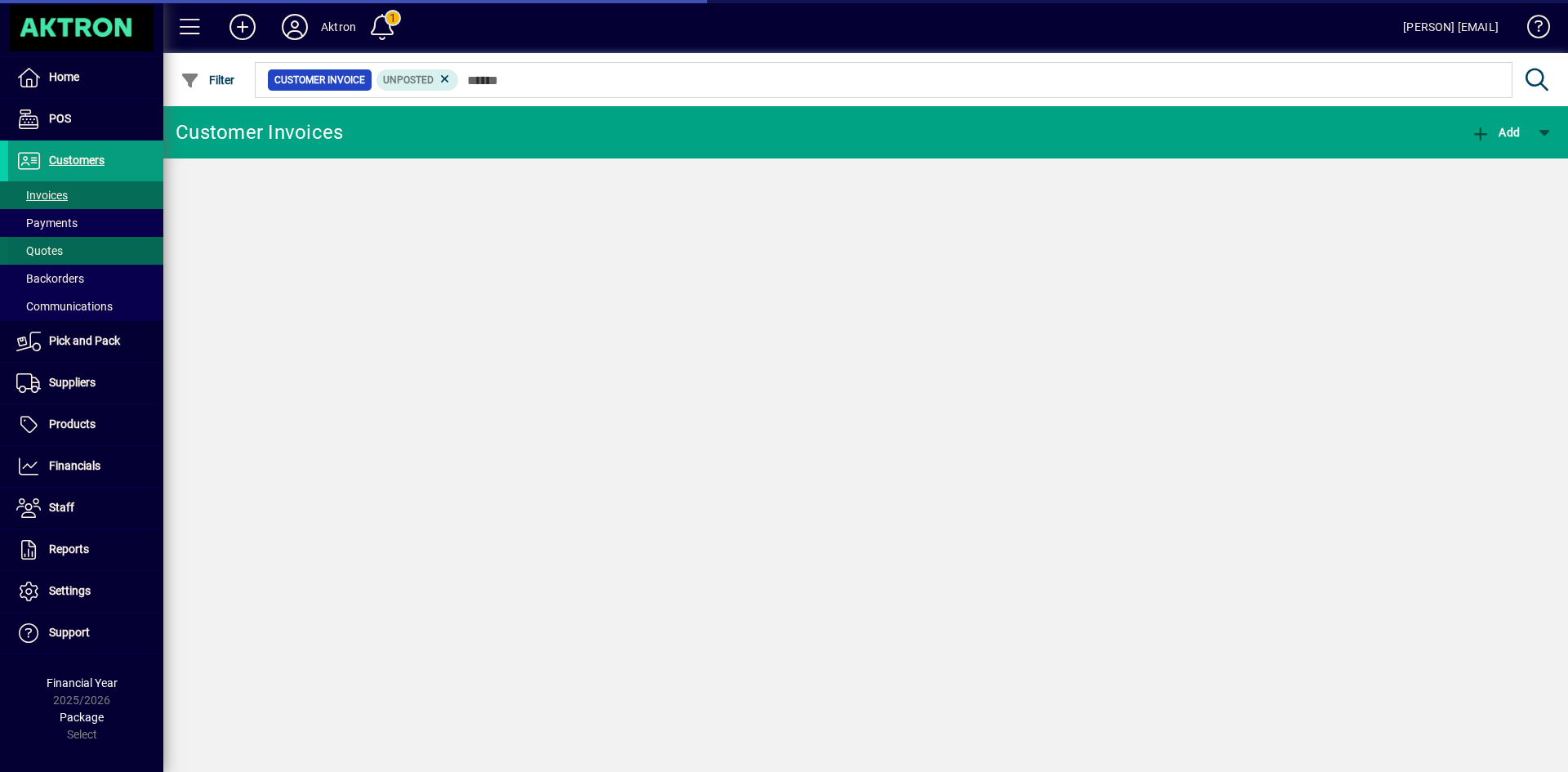 click on "Quotes" at bounding box center [39, 251] 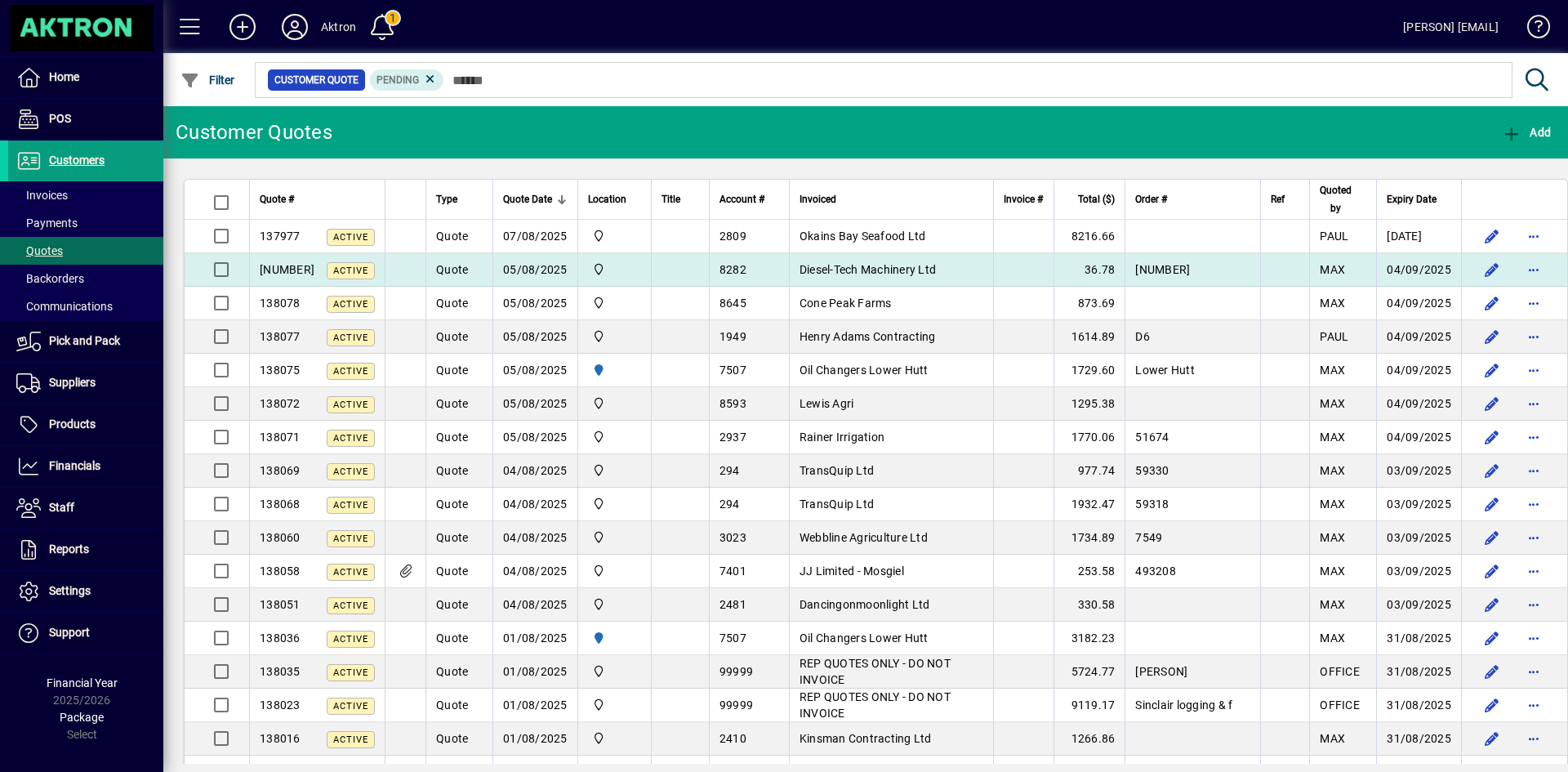 click on "Diesel-Tech Machinery Ltd" at bounding box center (867, 270) 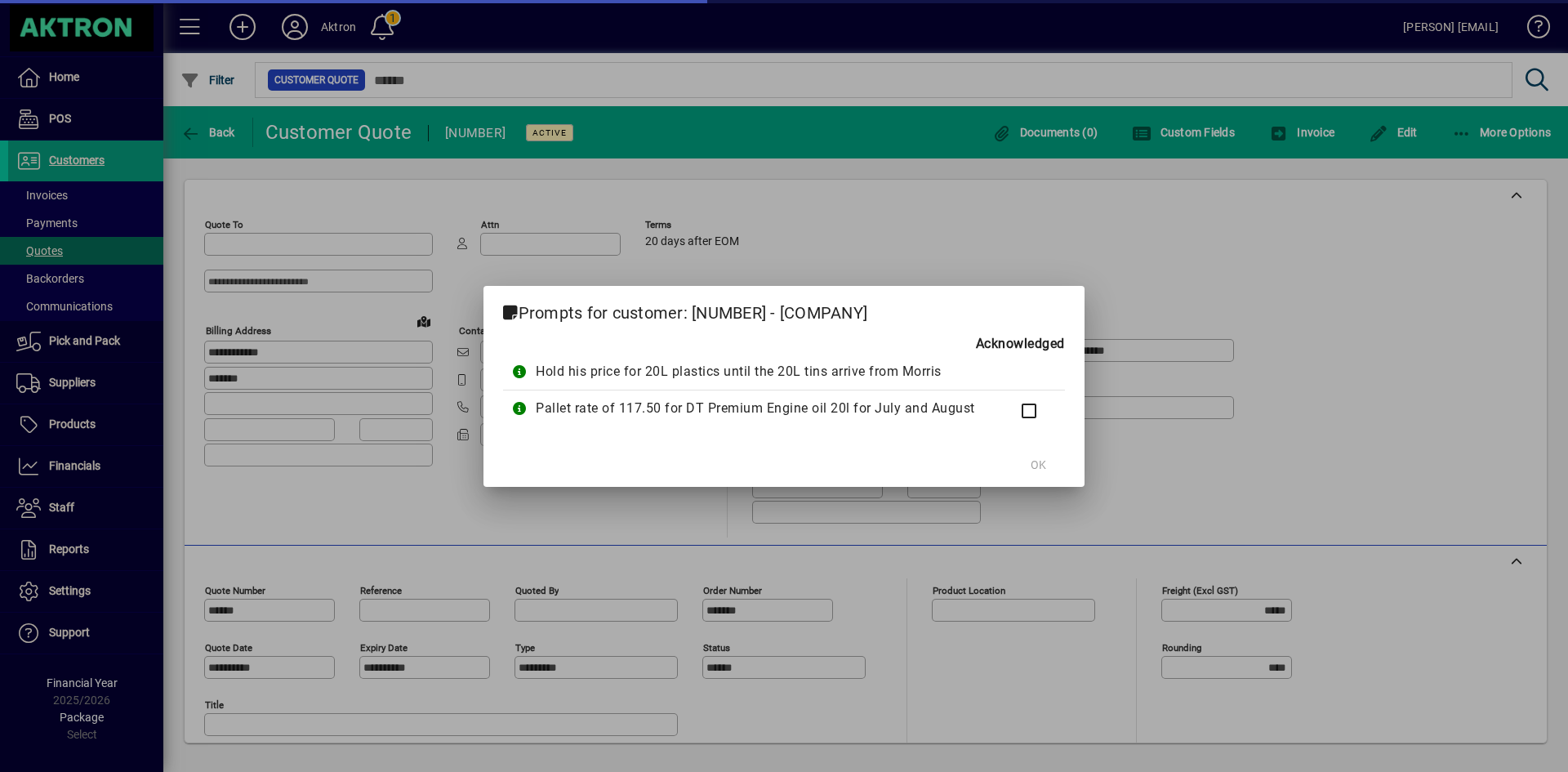 type on "**********" 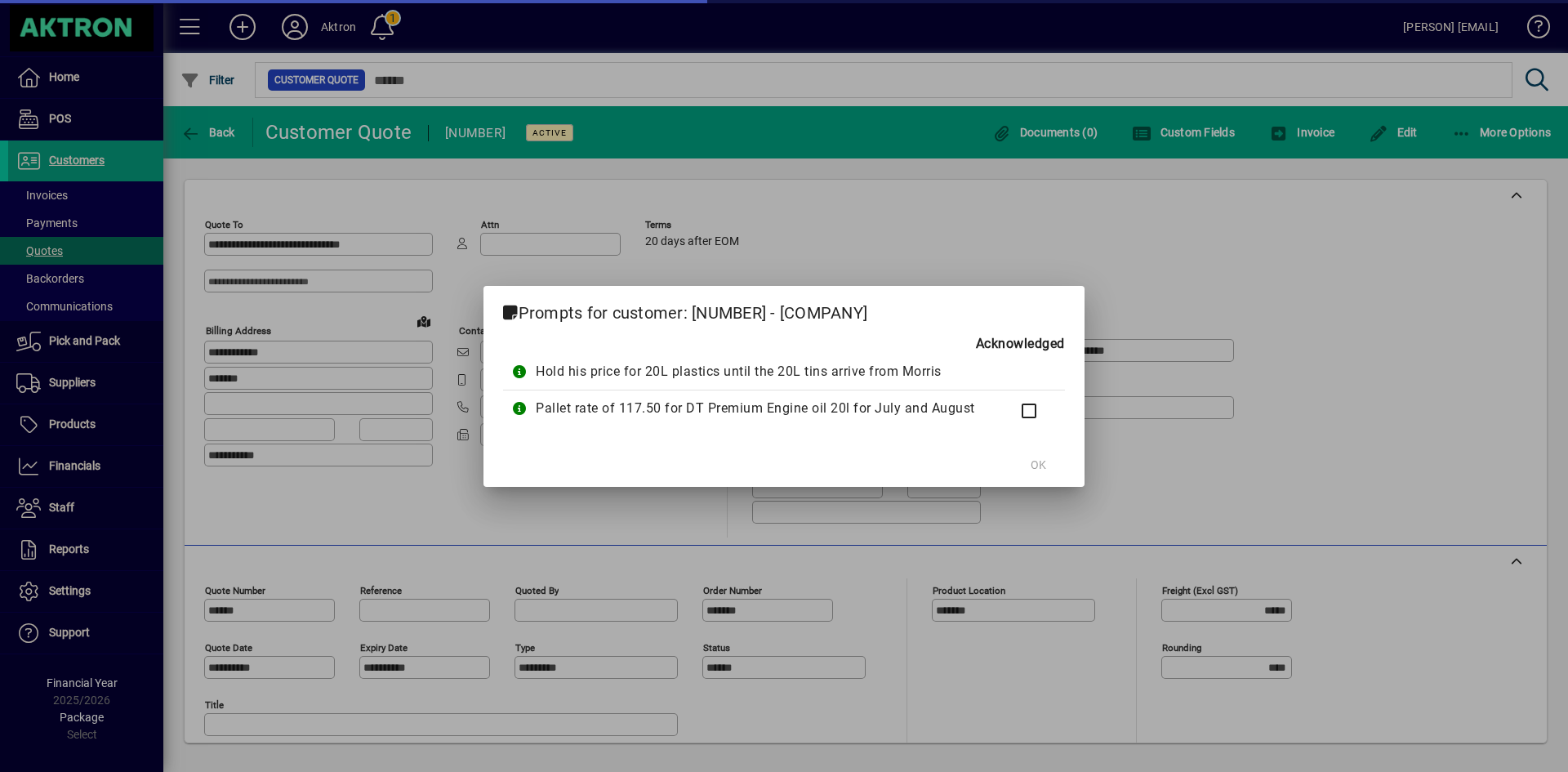 type on "**********" 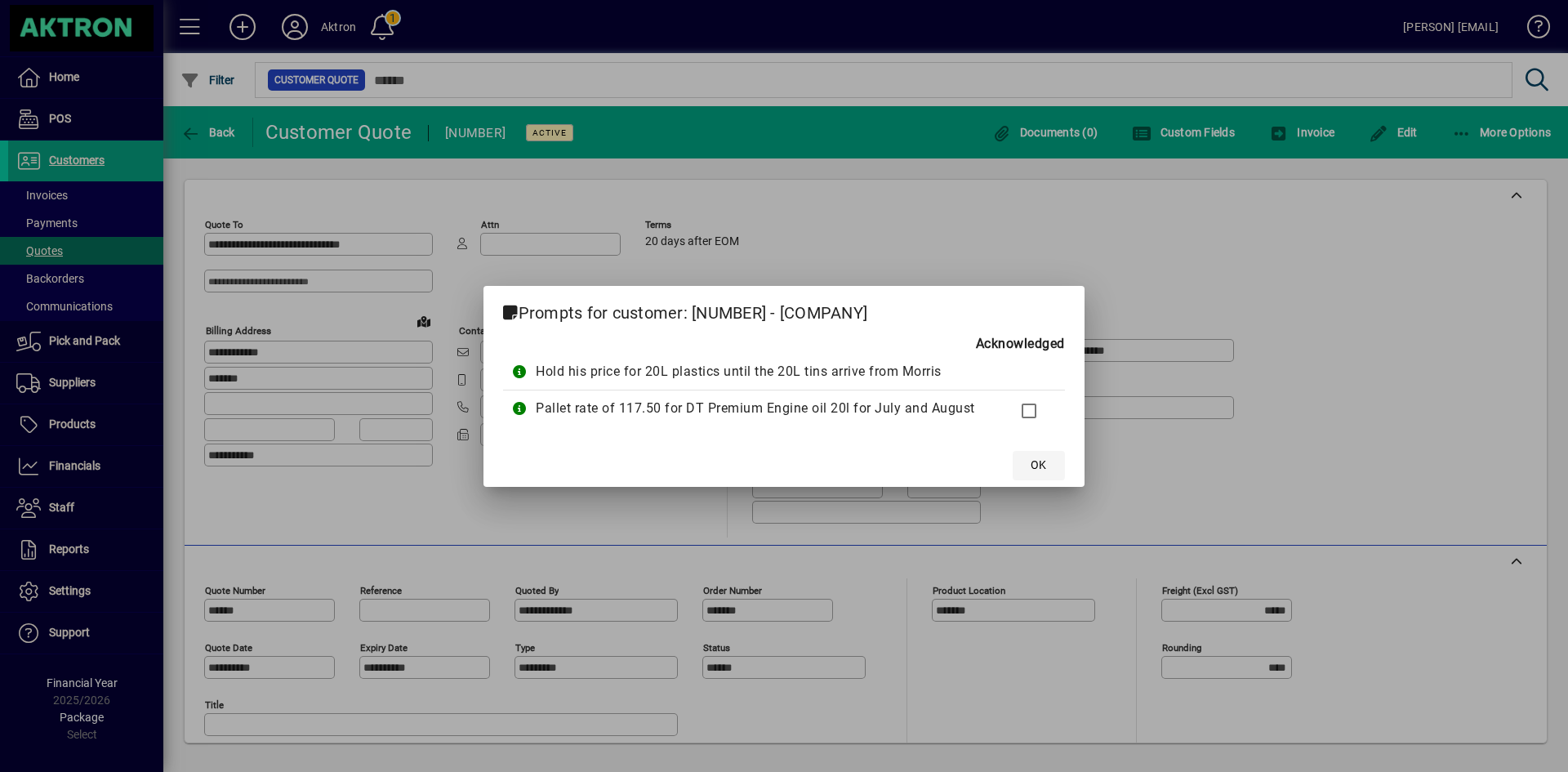 click on "OK" 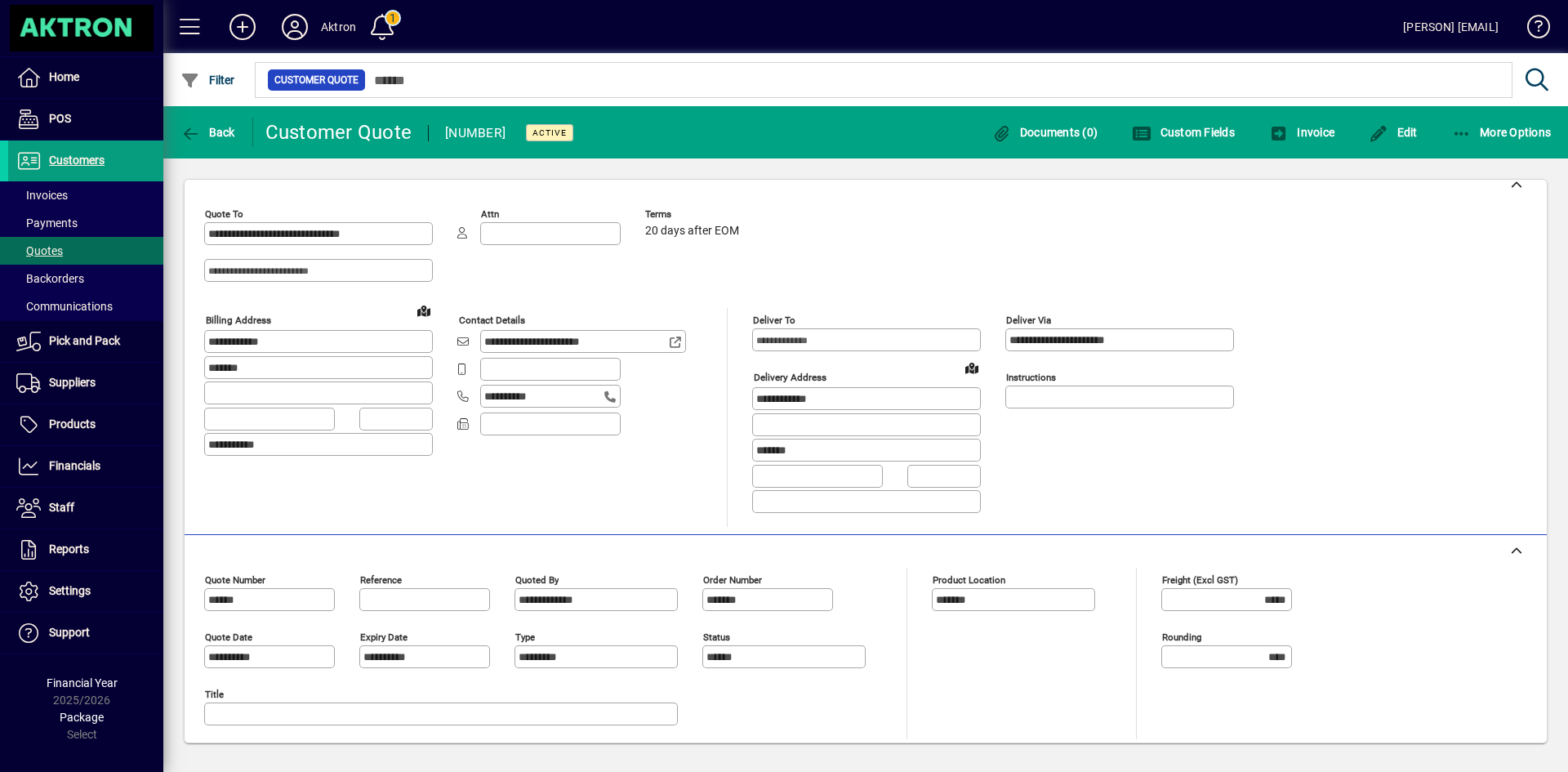 scroll, scrollTop: 0, scrollLeft: 0, axis: both 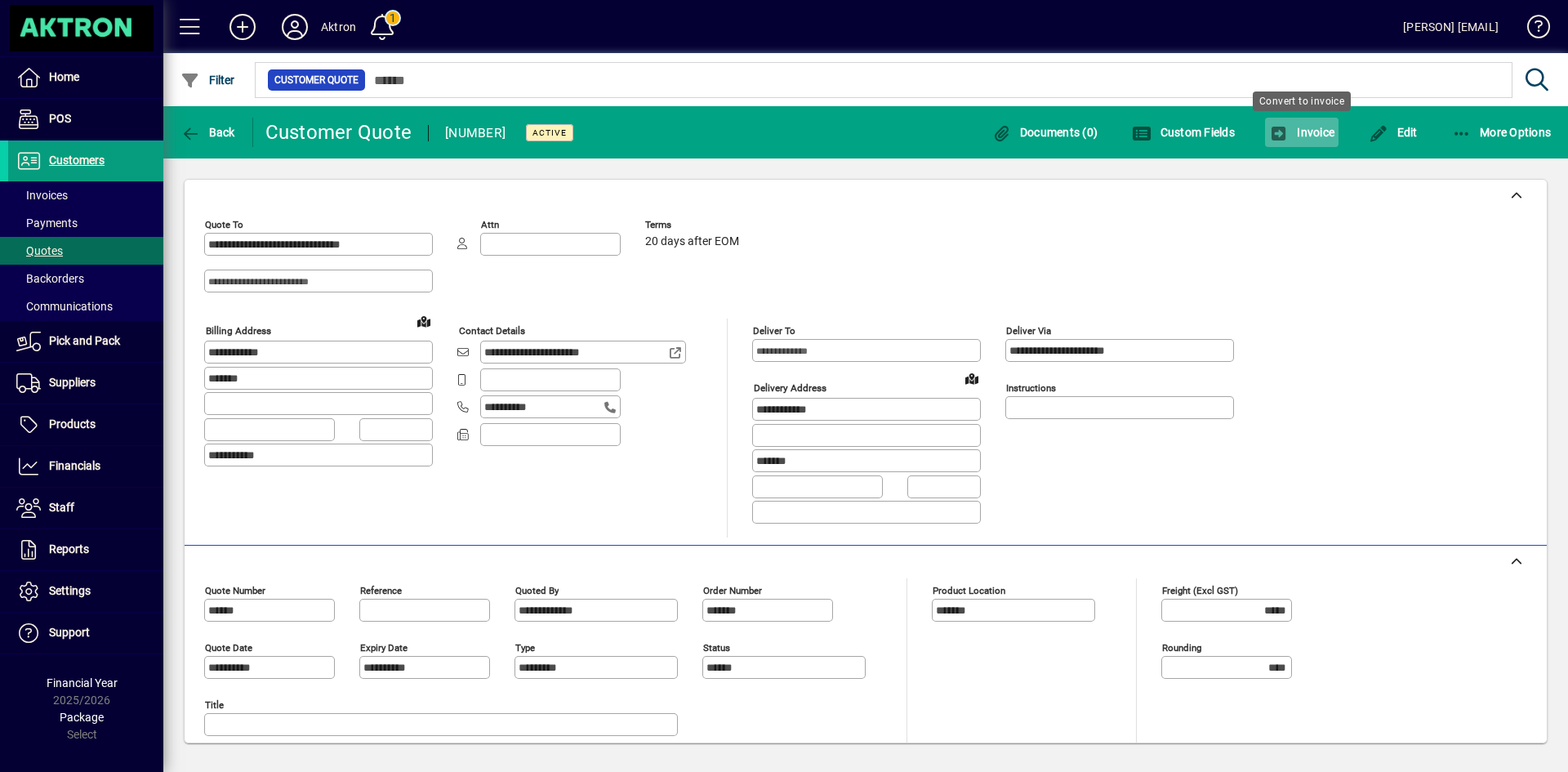click on "Invoice" 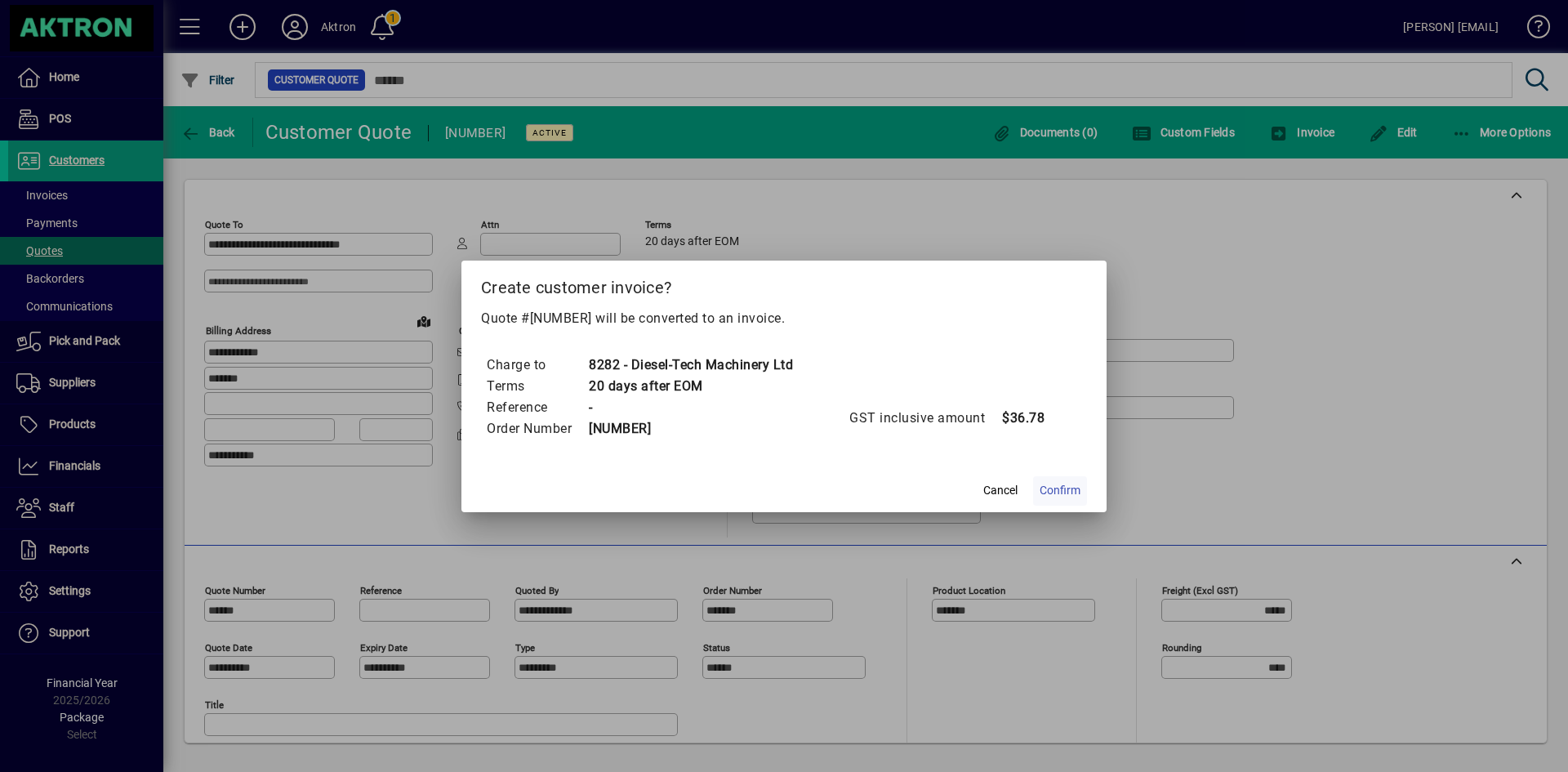 click on "Confirm" 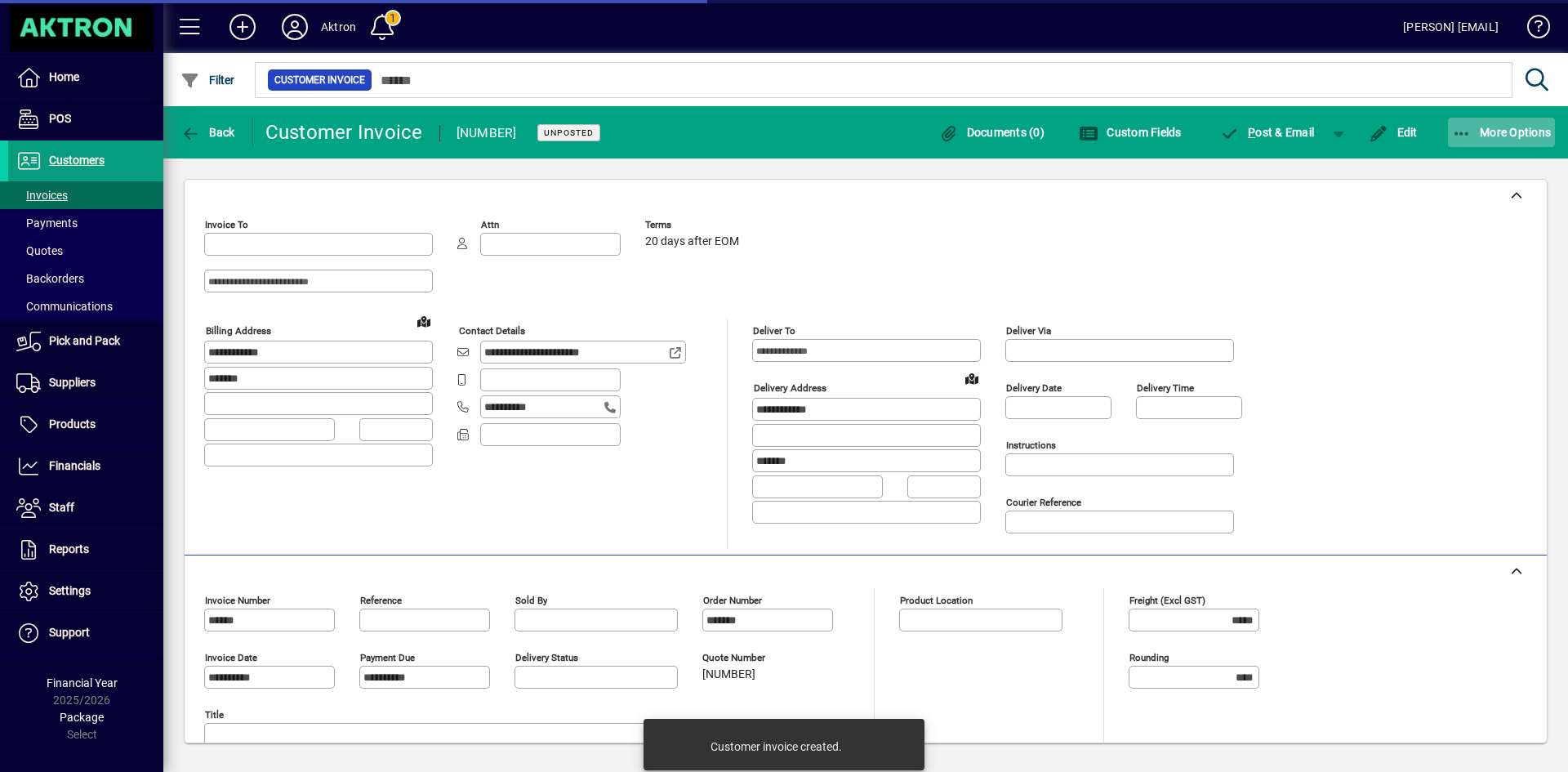 type on "**********" 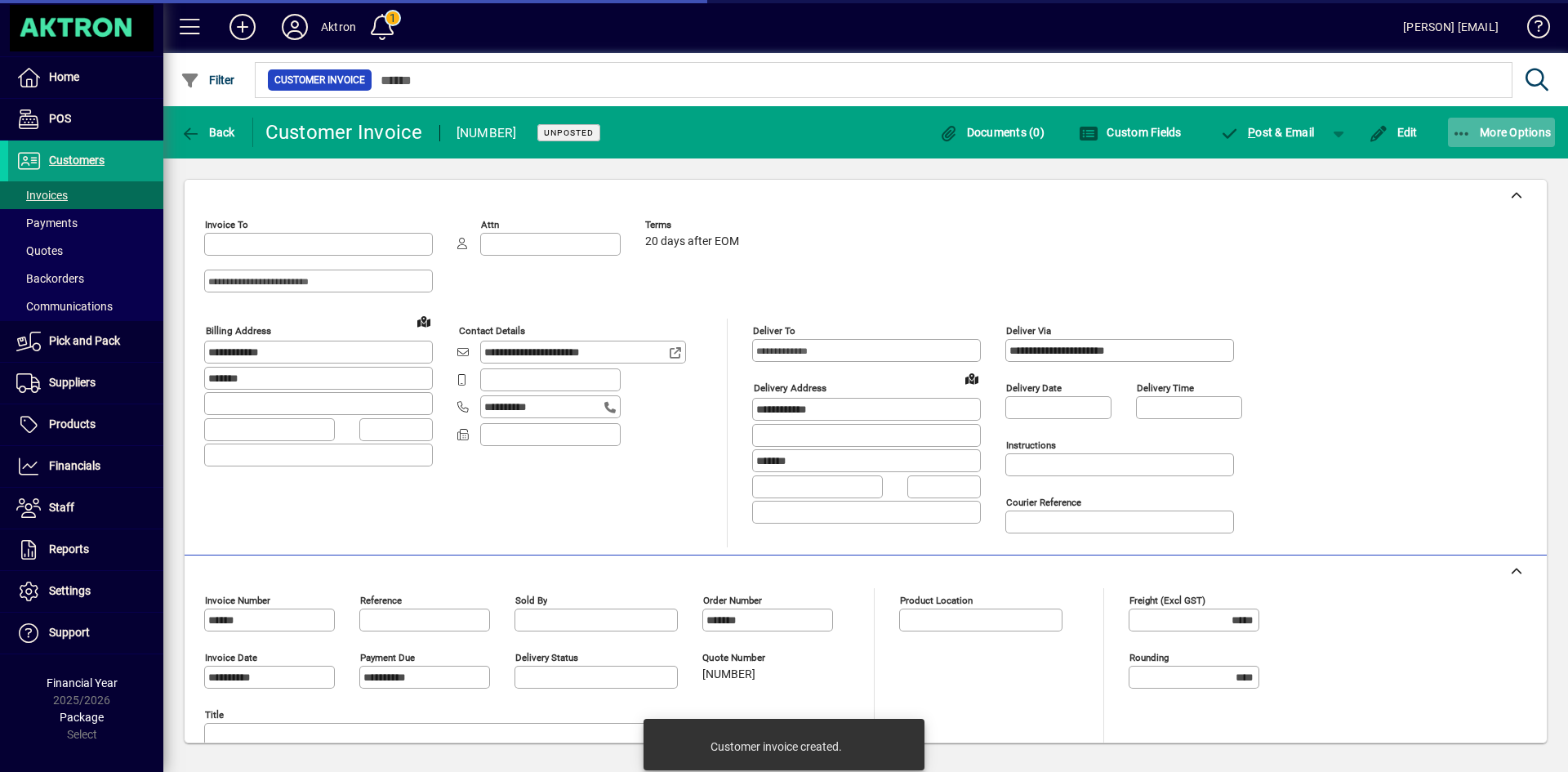 type on "**********" 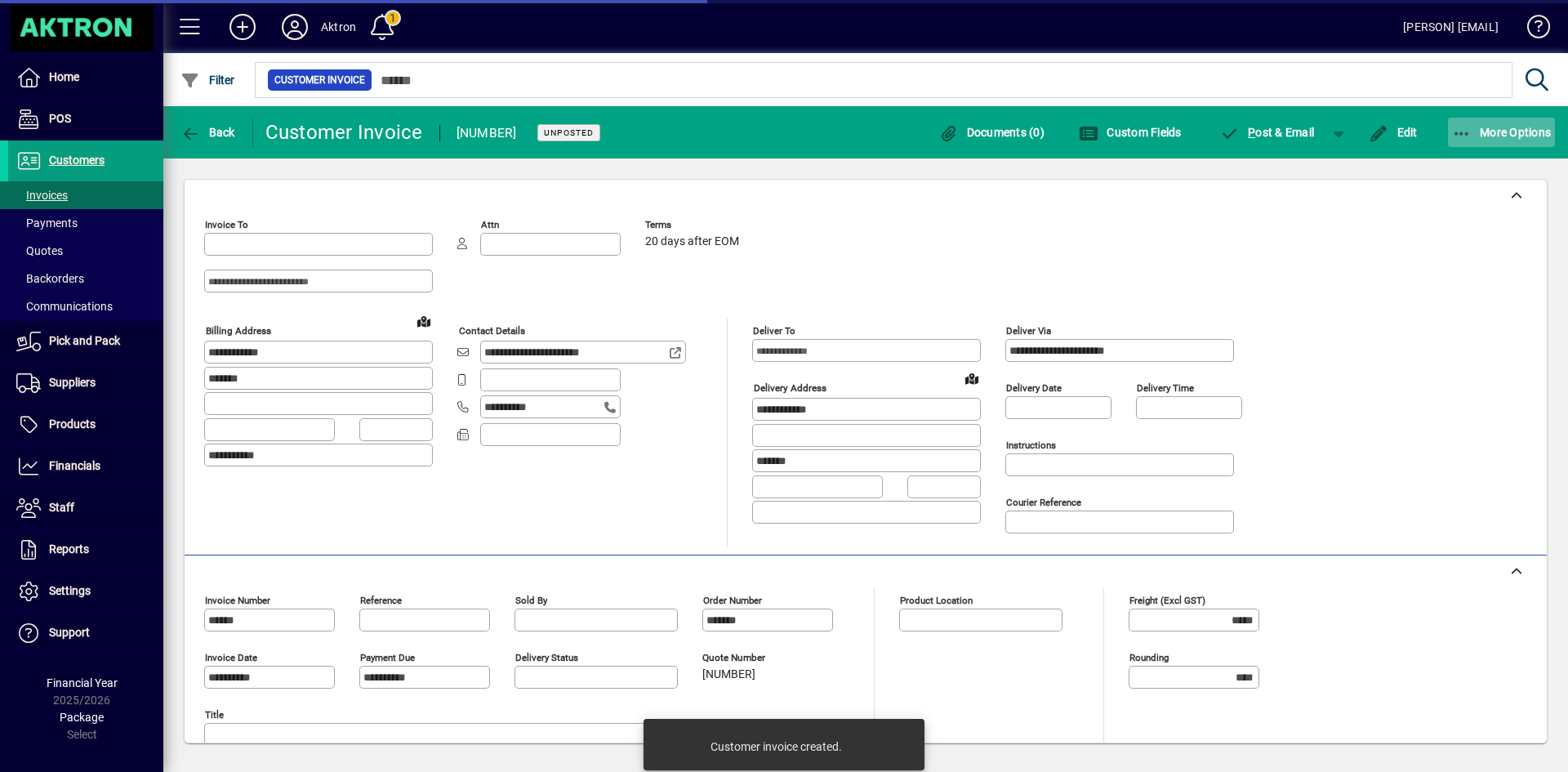 type on "**********" 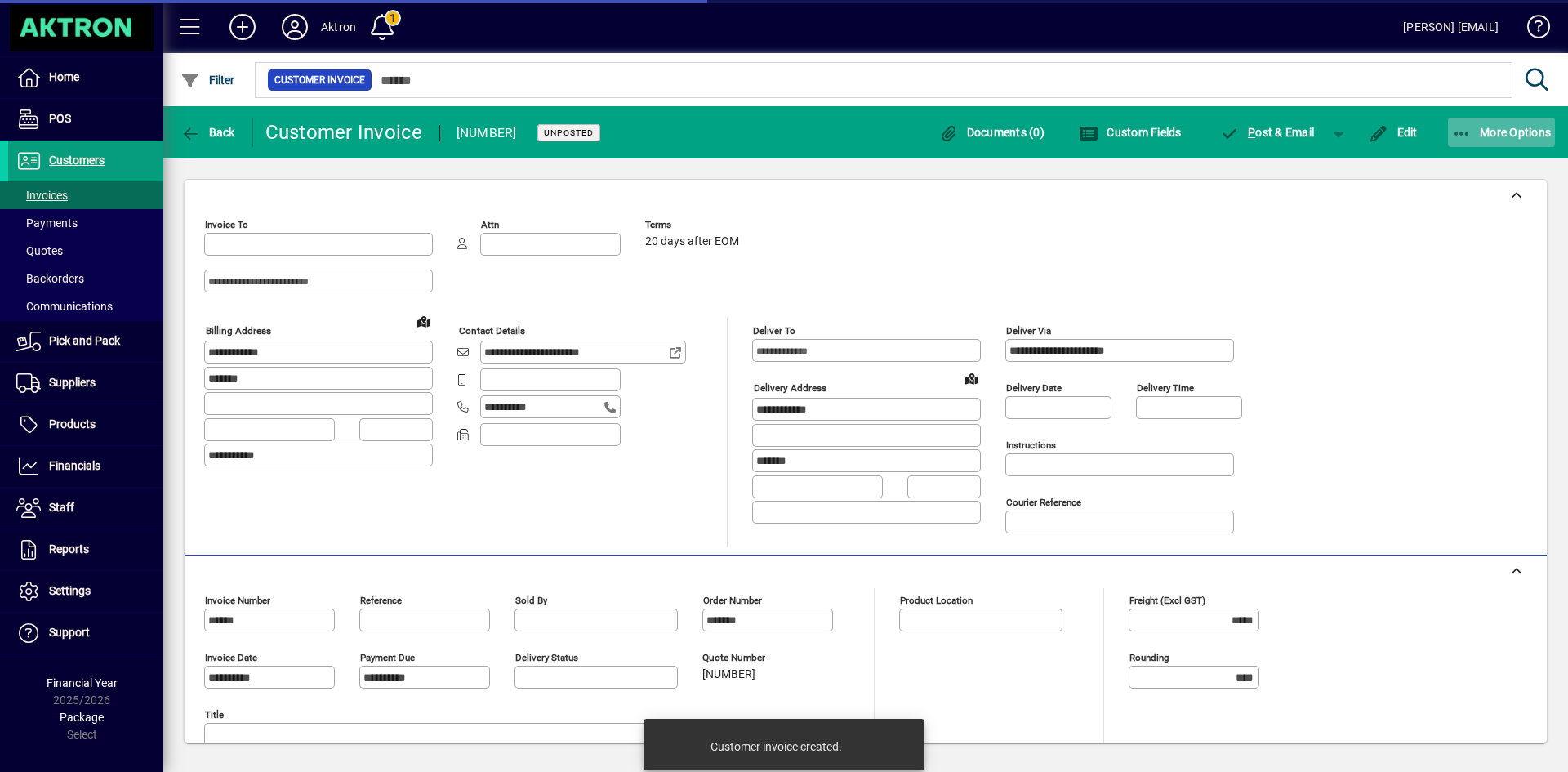 type on "**********" 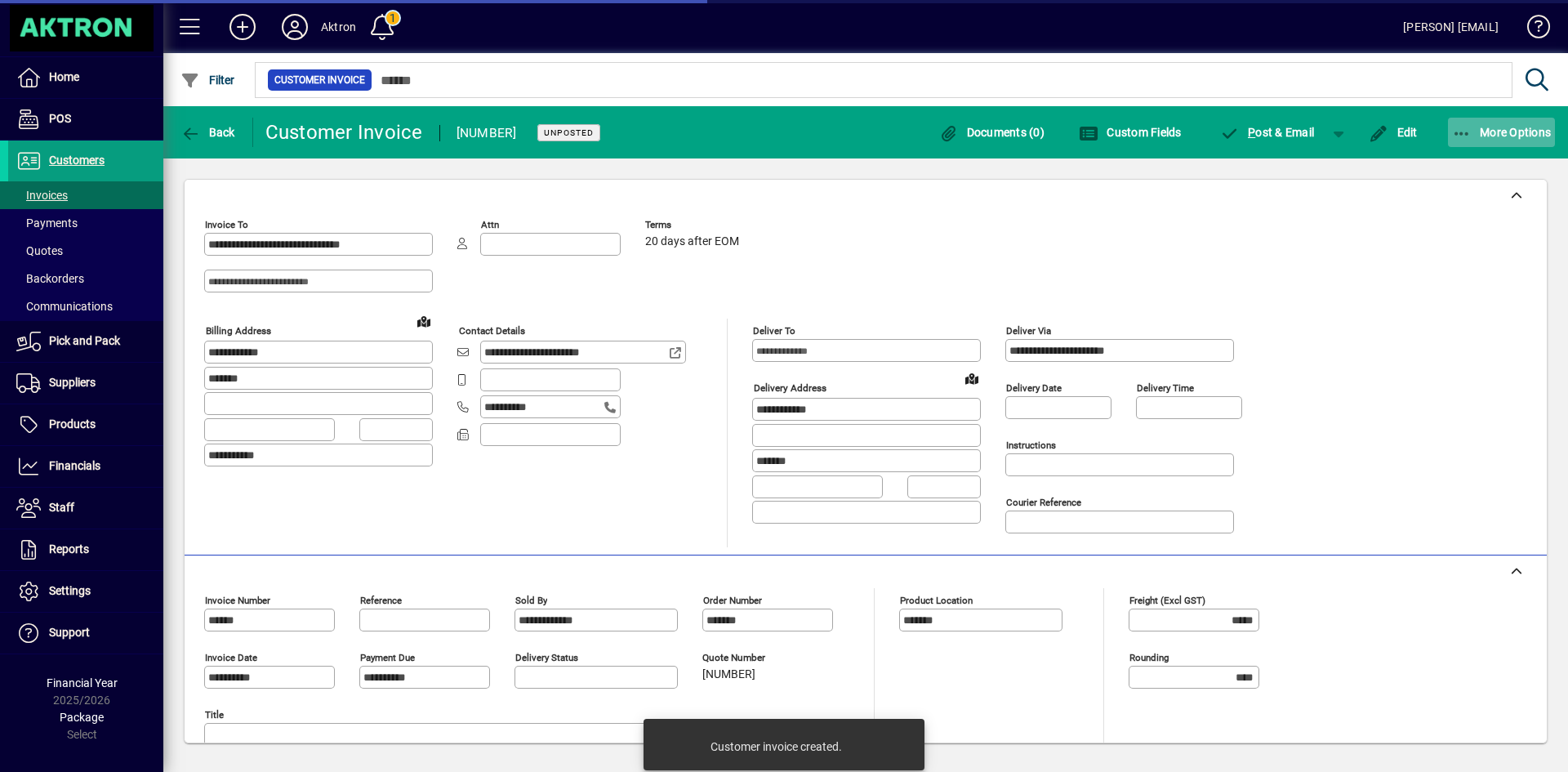 click on "More Options" 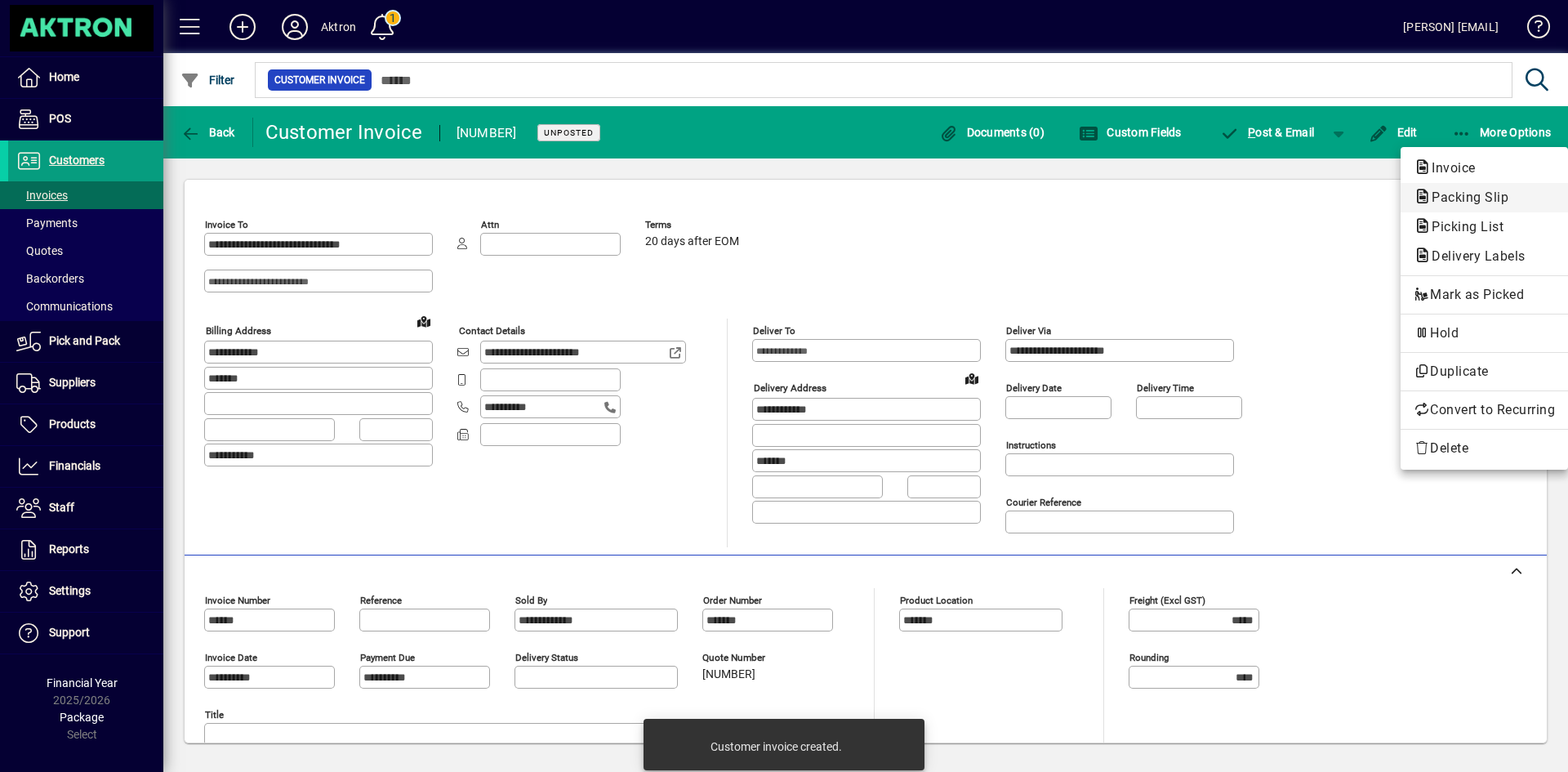 click on "Packing Slip" at bounding box center [1463, 226] 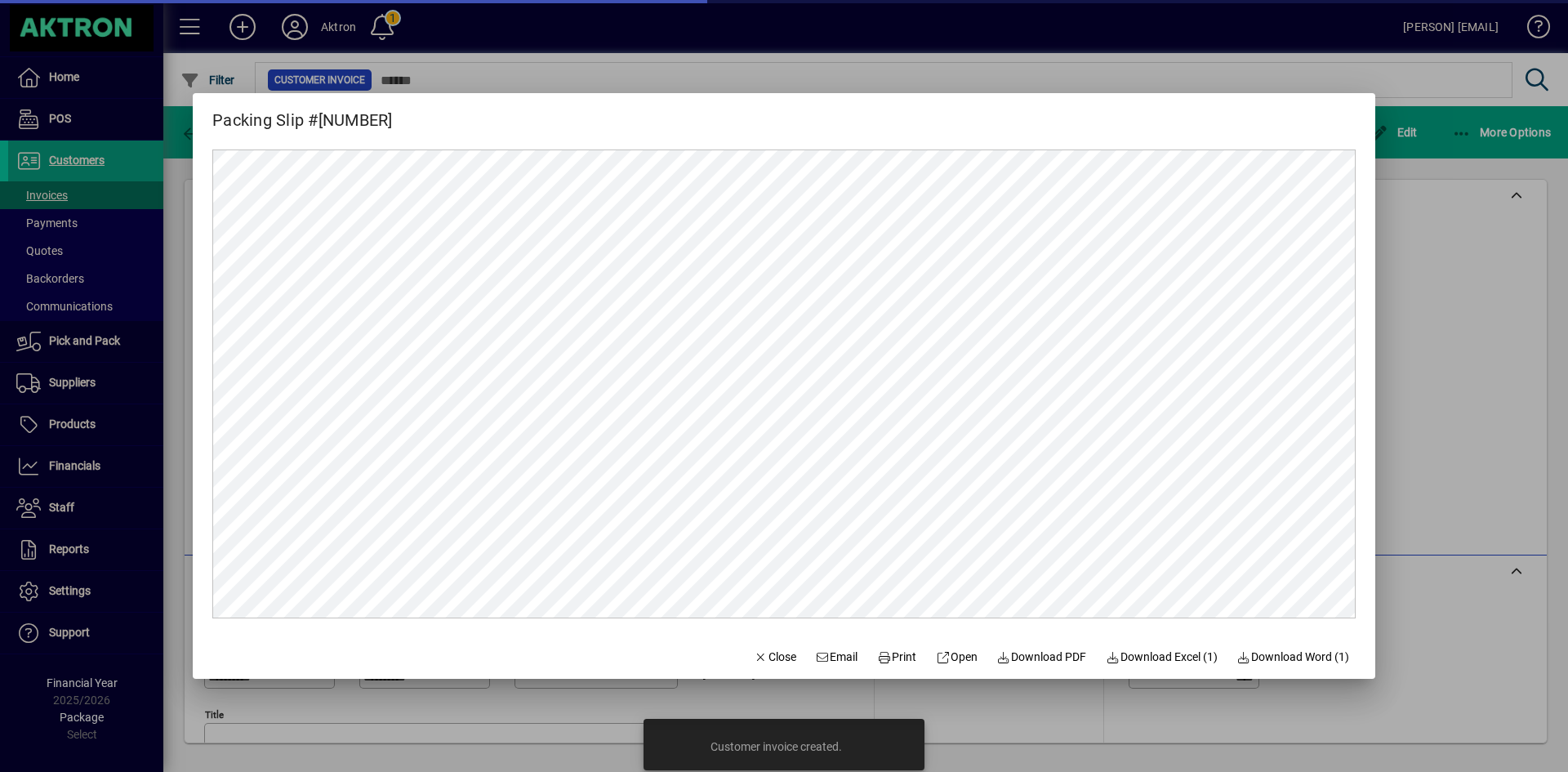 scroll, scrollTop: 0, scrollLeft: 0, axis: both 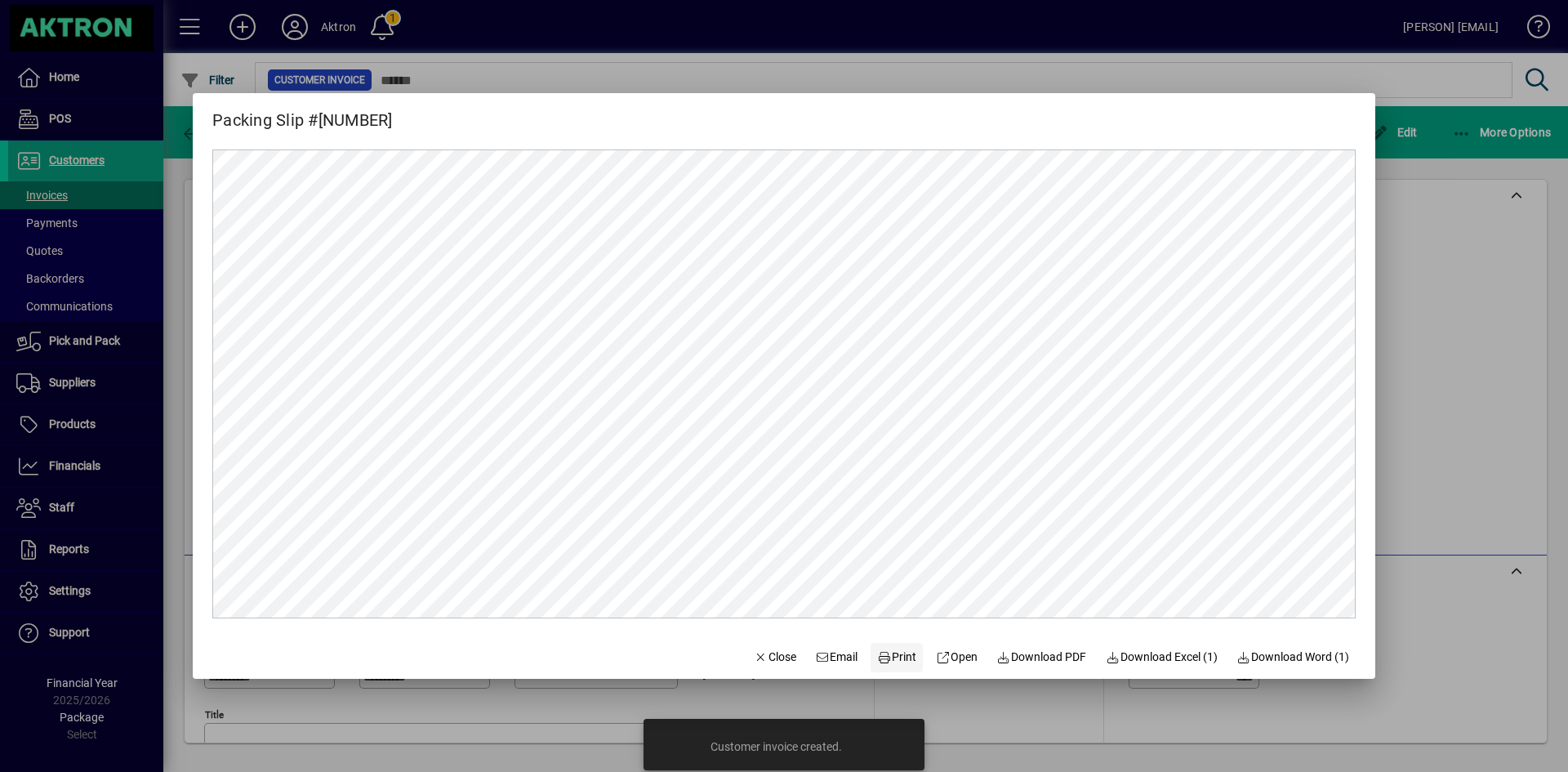 click on "Print" 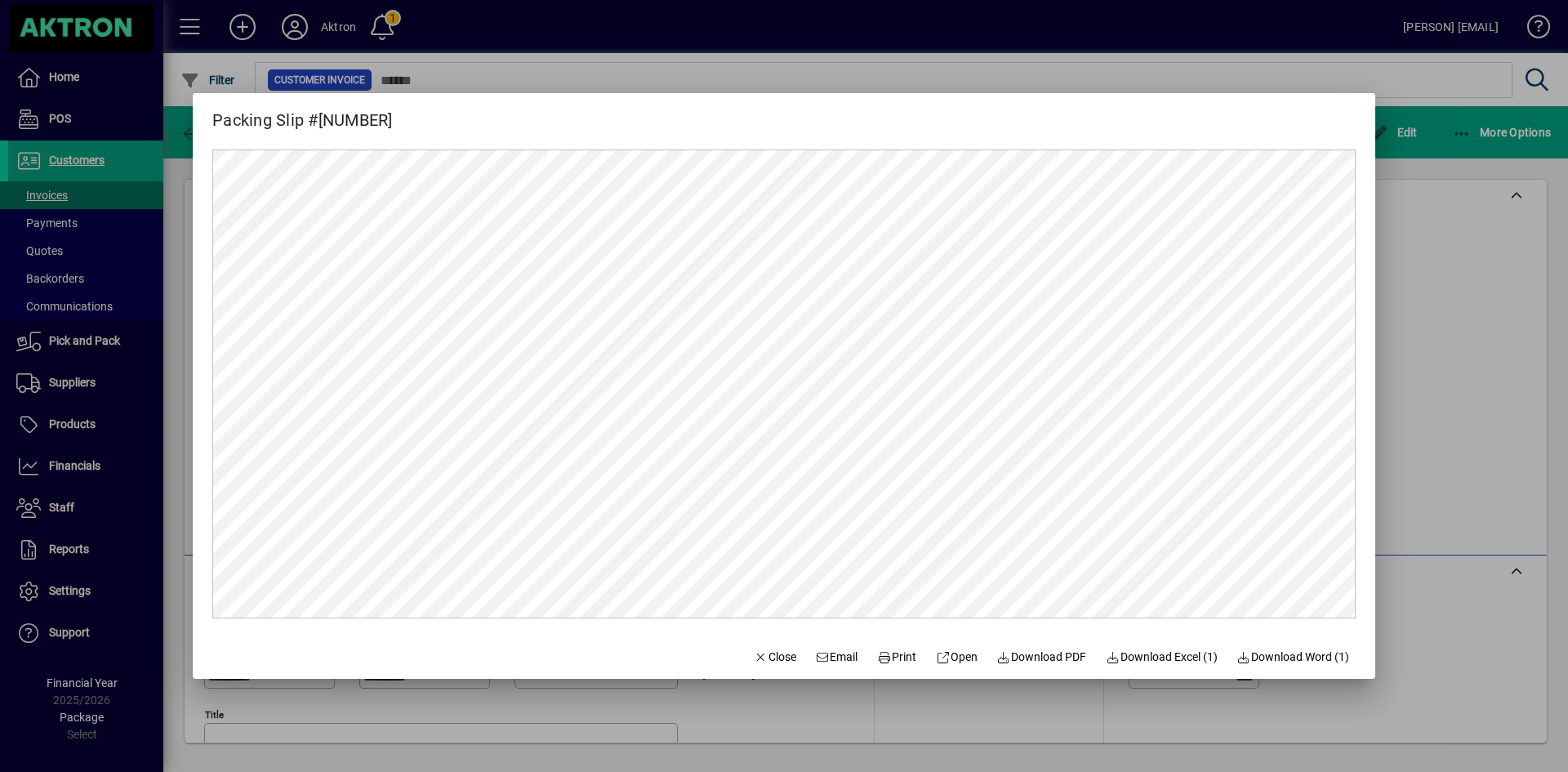 click at bounding box center (784, 386) 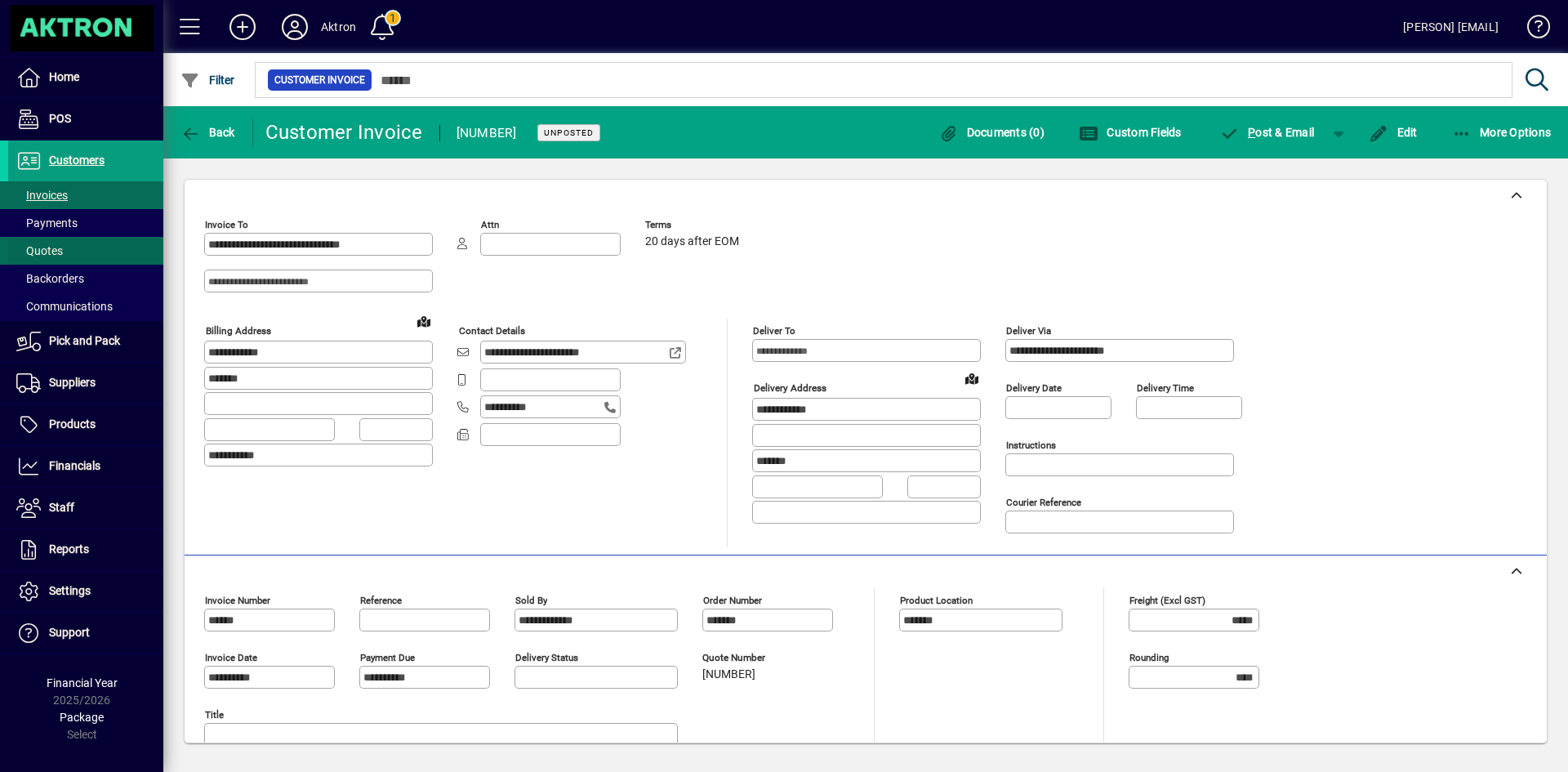 click at bounding box center (86, 251) 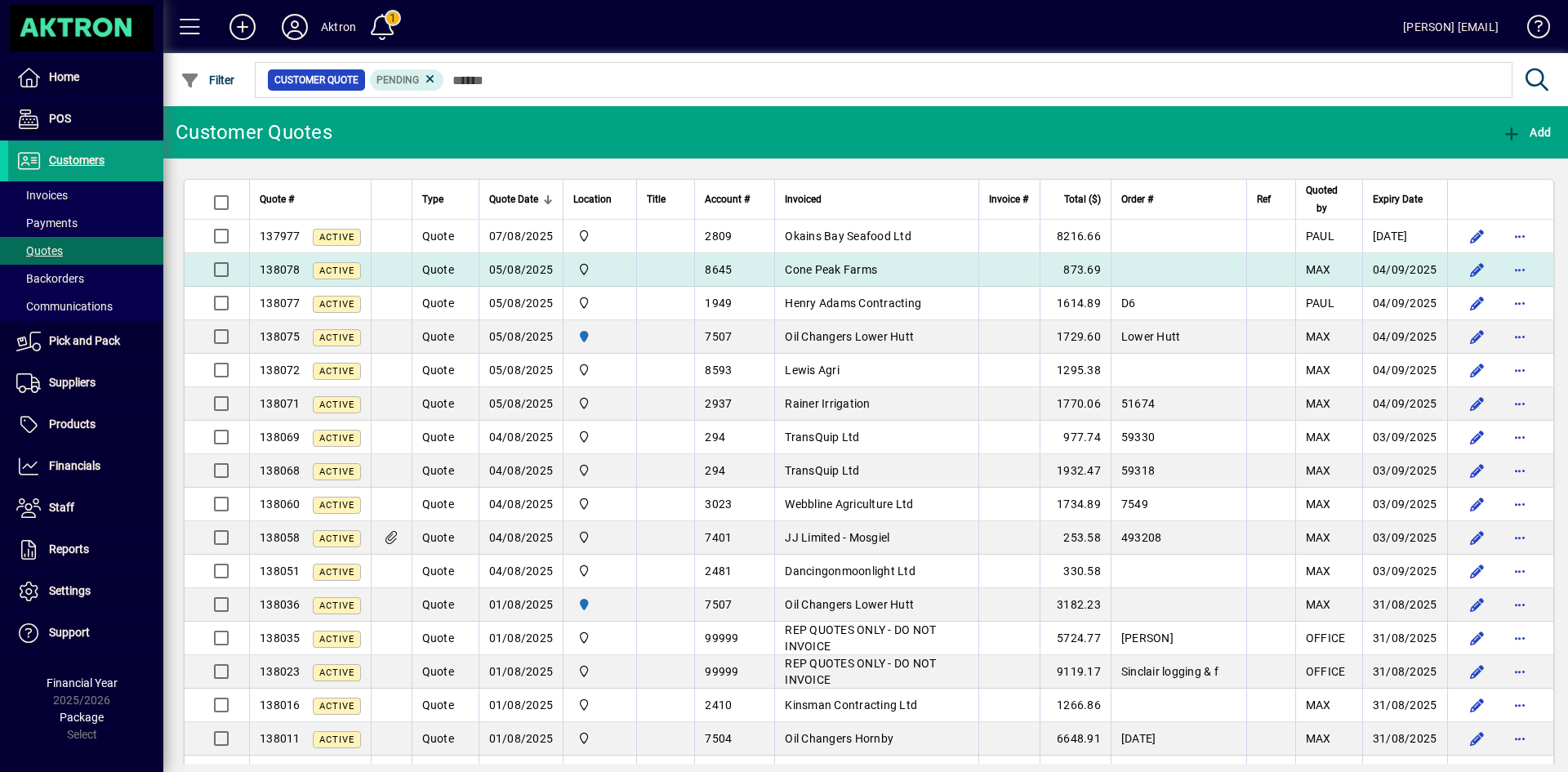 click on "Cone Peak Farms" at bounding box center [831, 270] 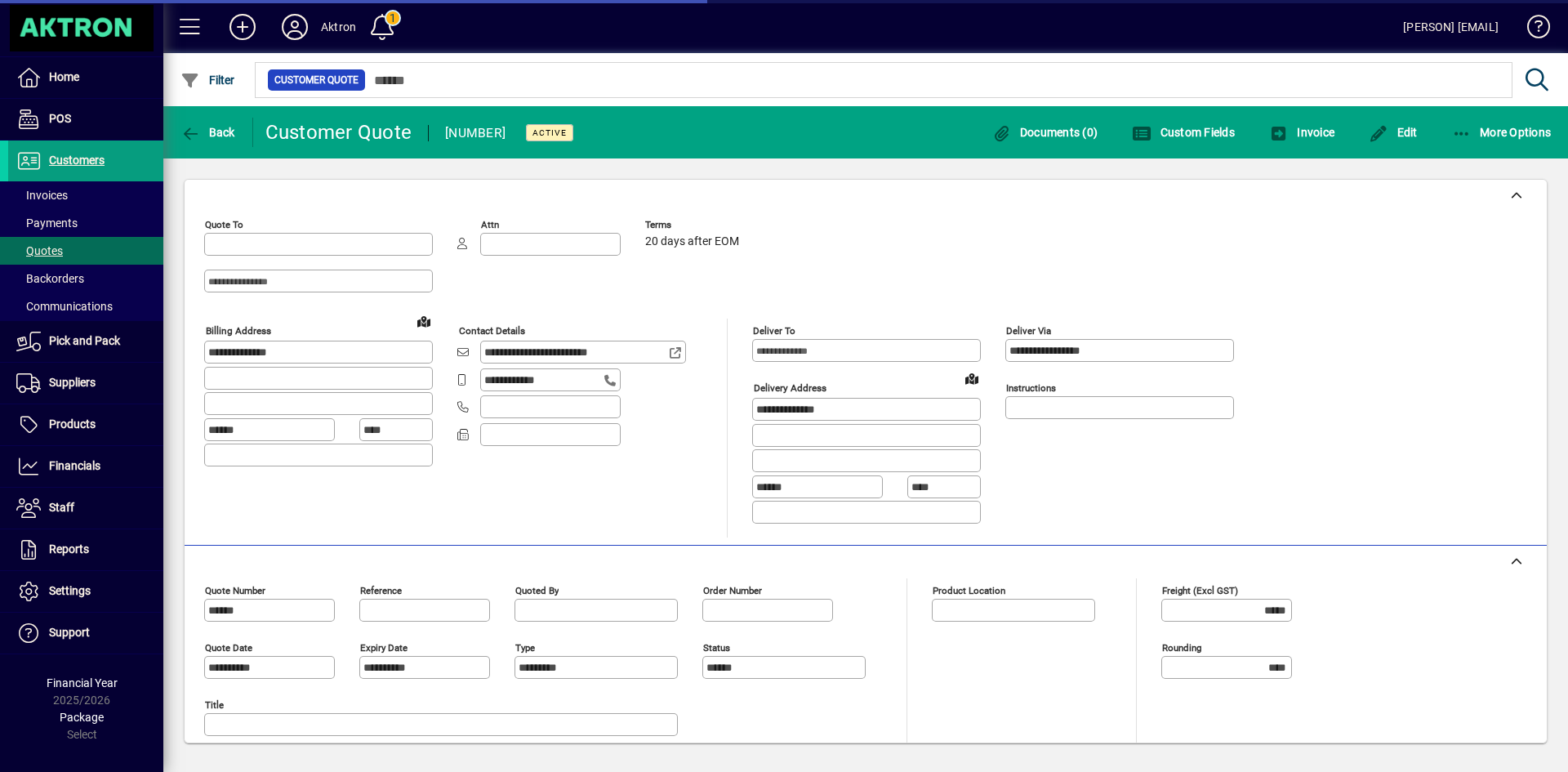 type on "**********" 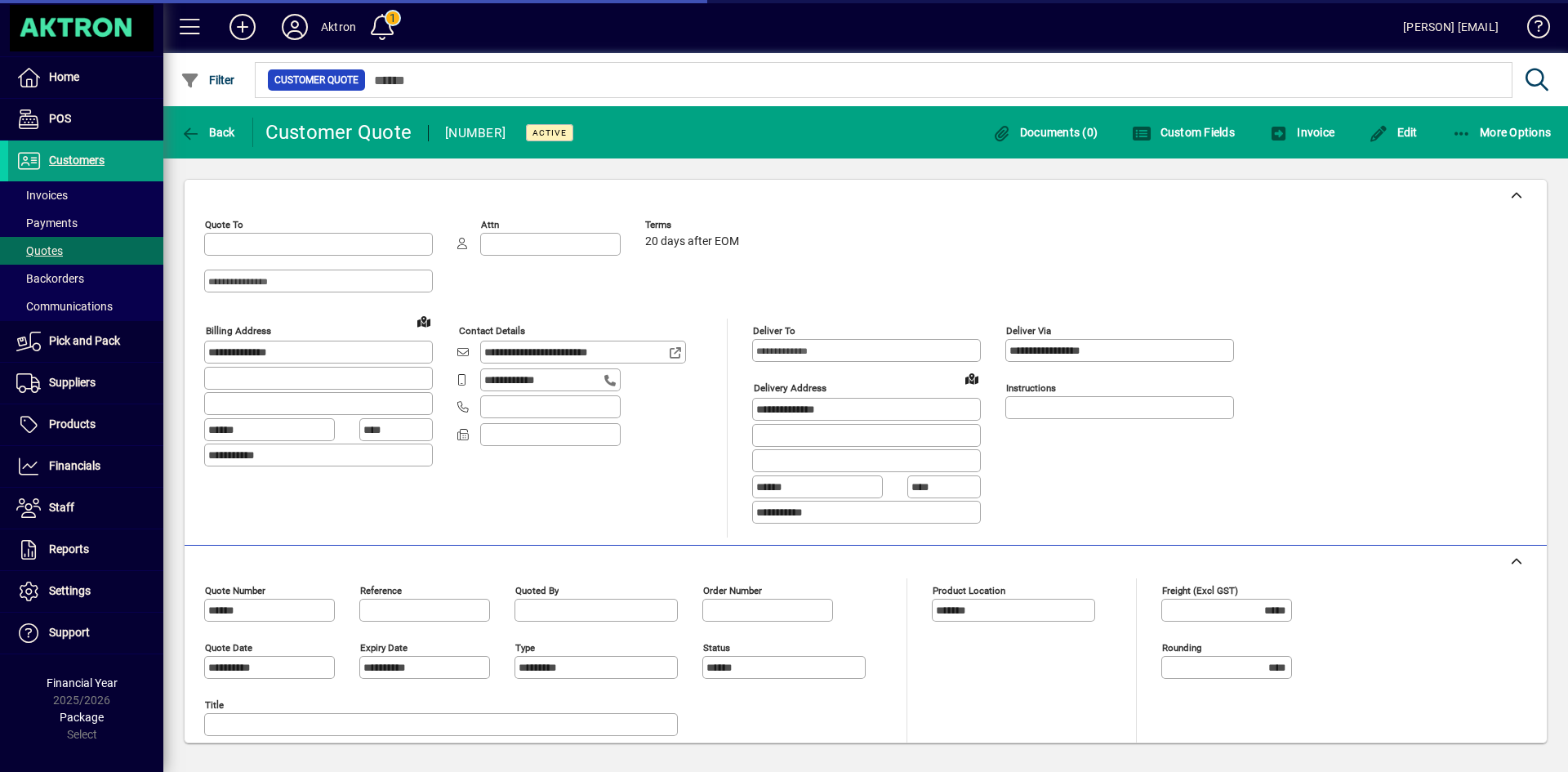 type on "**********" 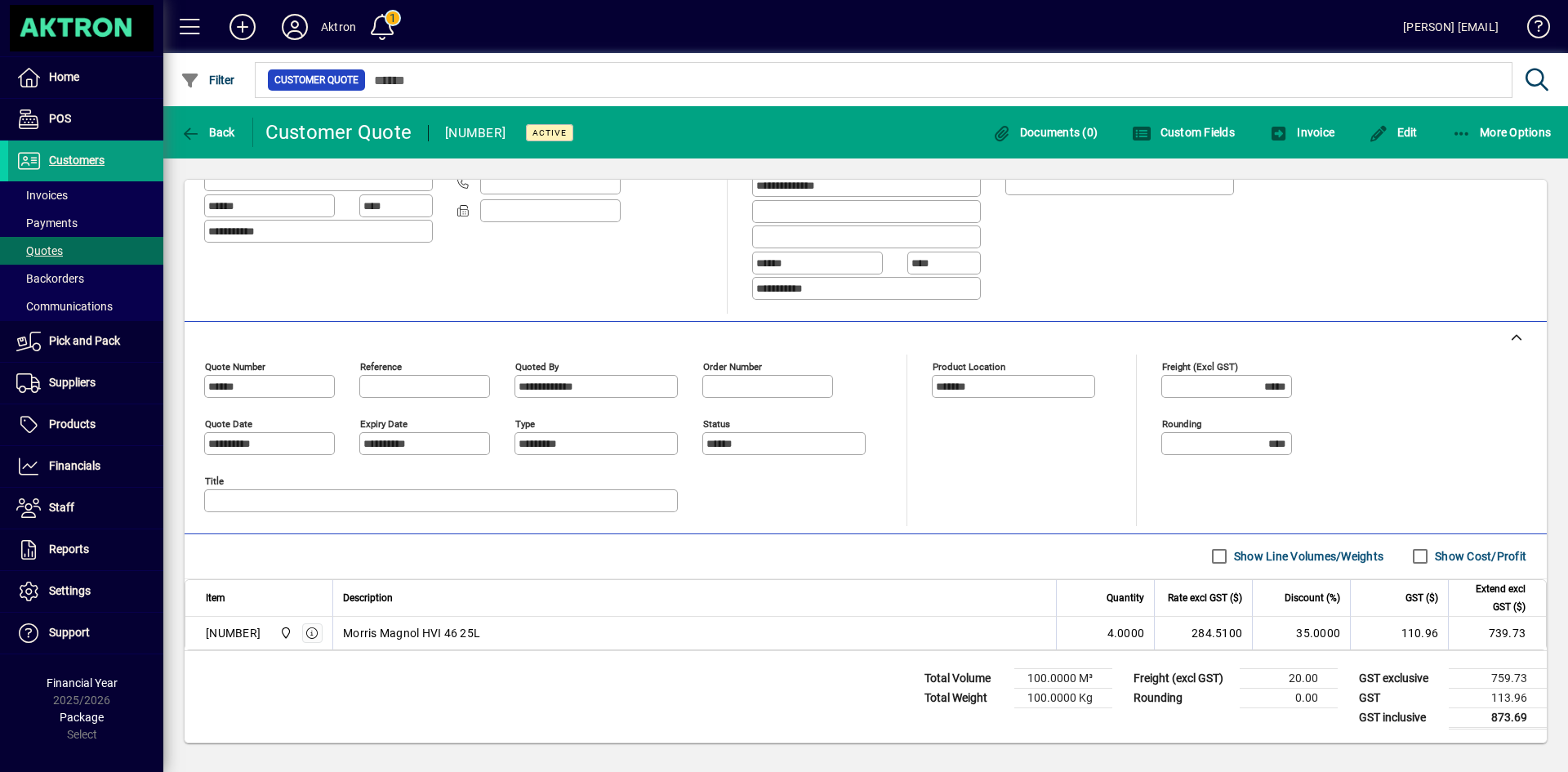 scroll, scrollTop: 0, scrollLeft: 0, axis: both 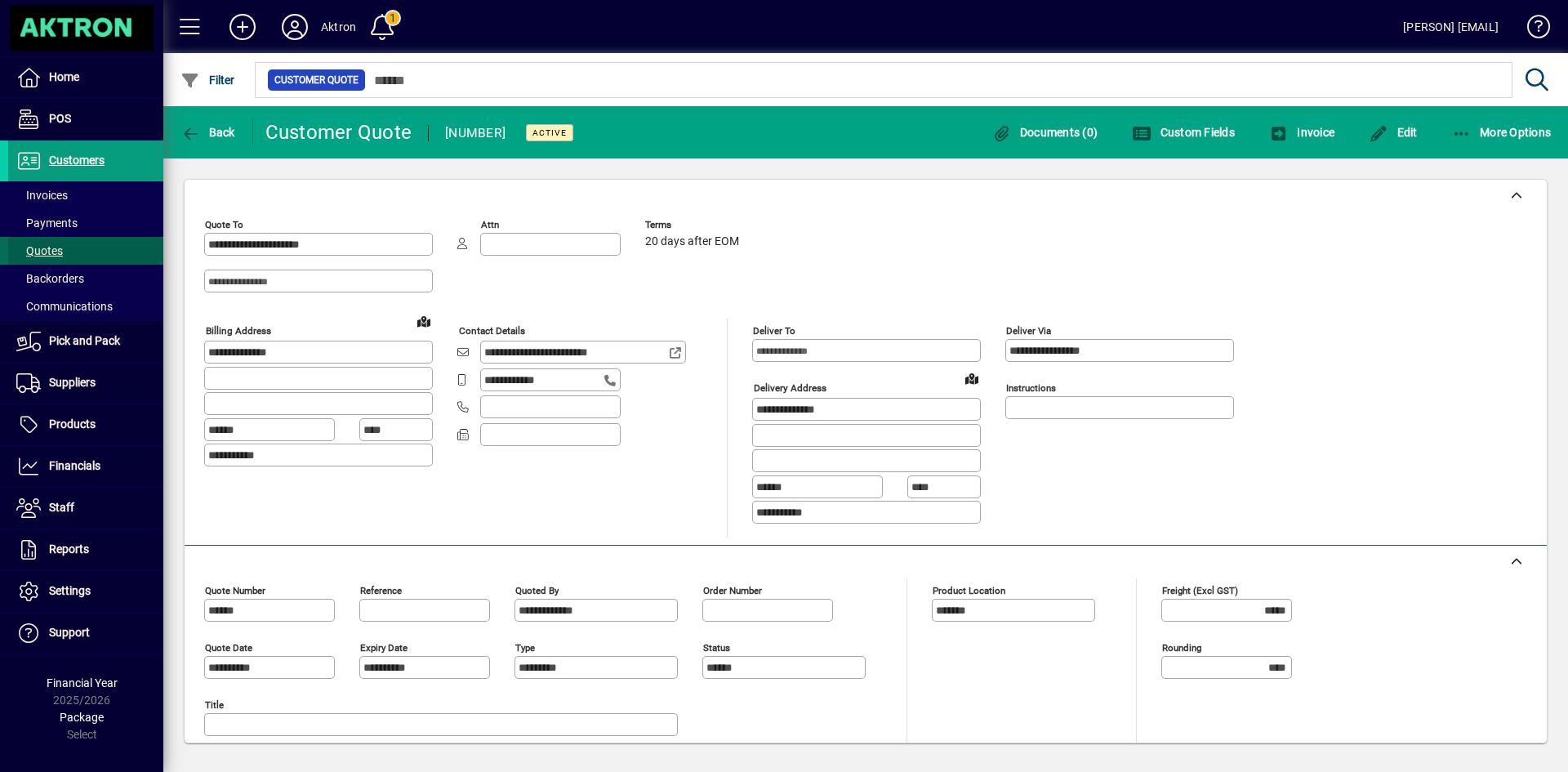 click at bounding box center [86, 251] 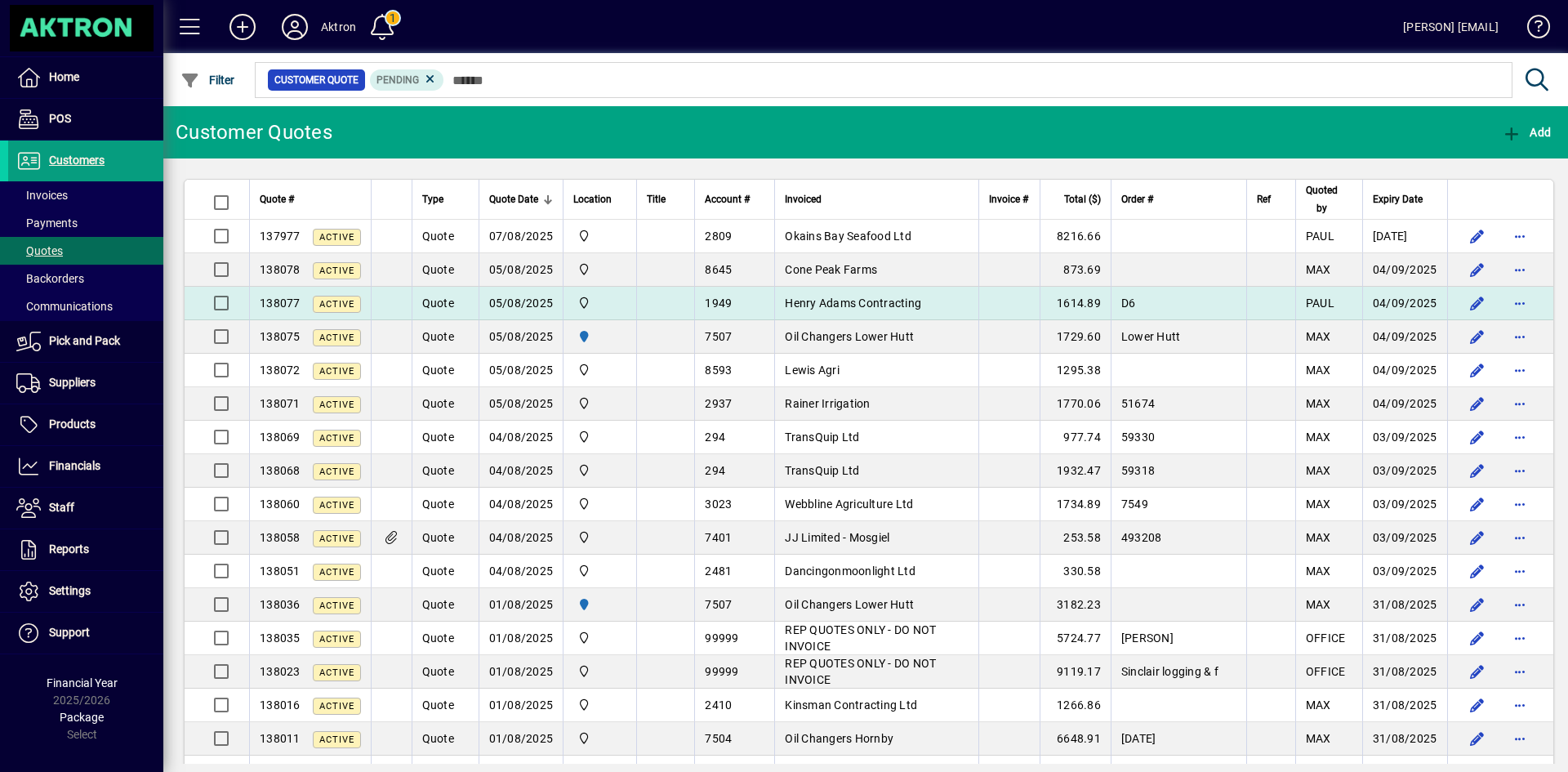 click on "Henry Adams Contracting" at bounding box center (853, 303) 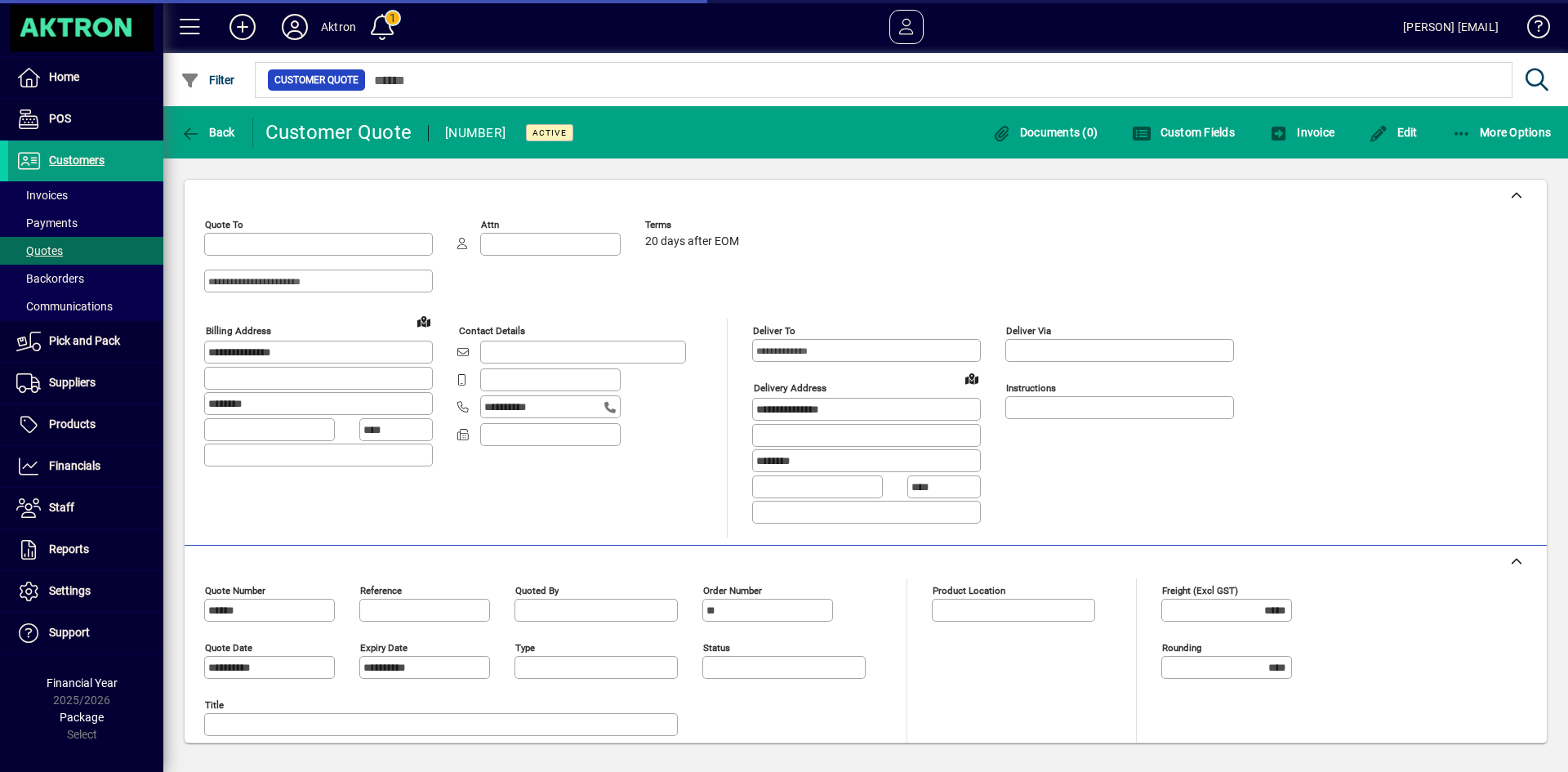 type on "**********" 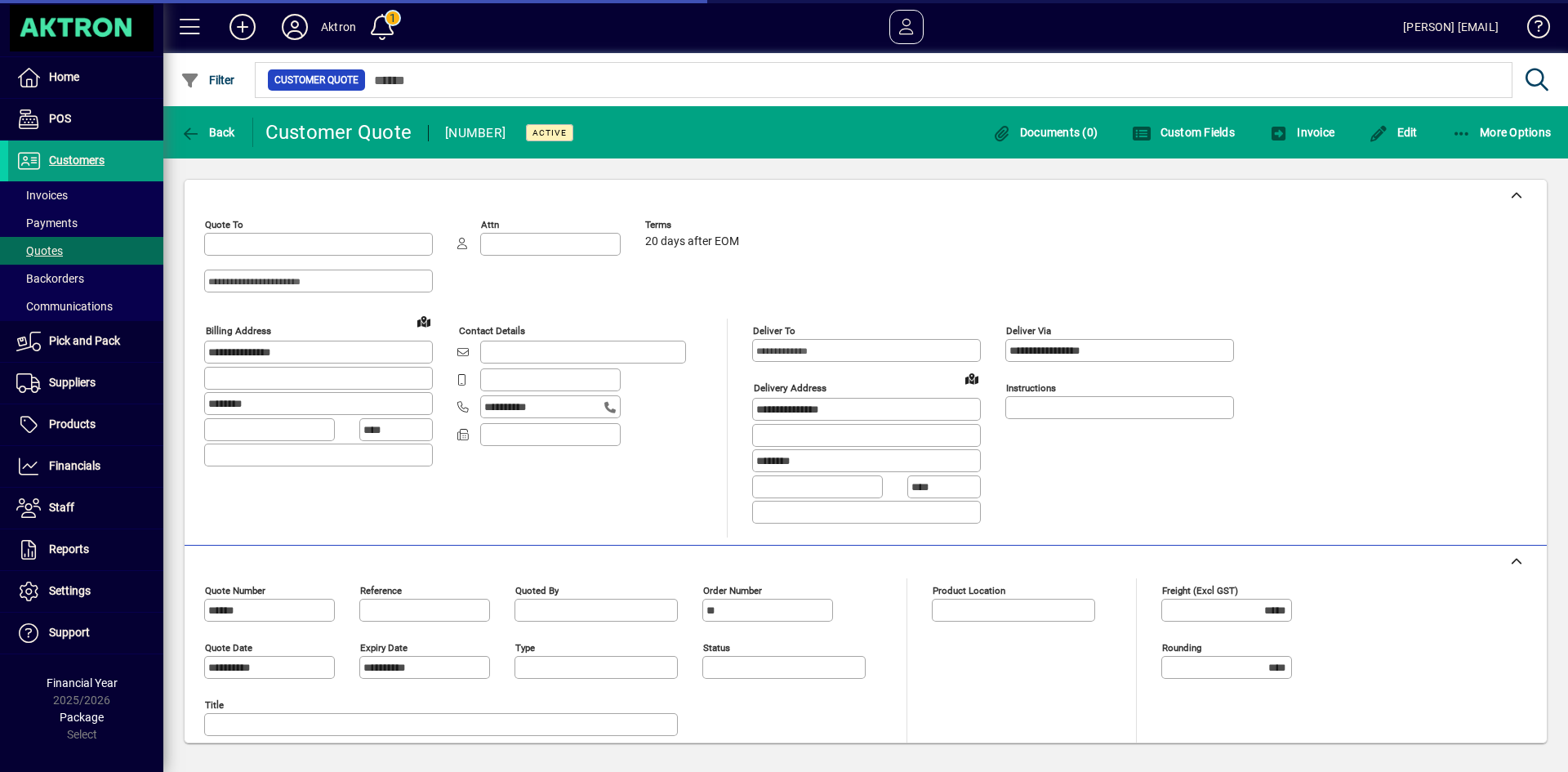 type on "**********" 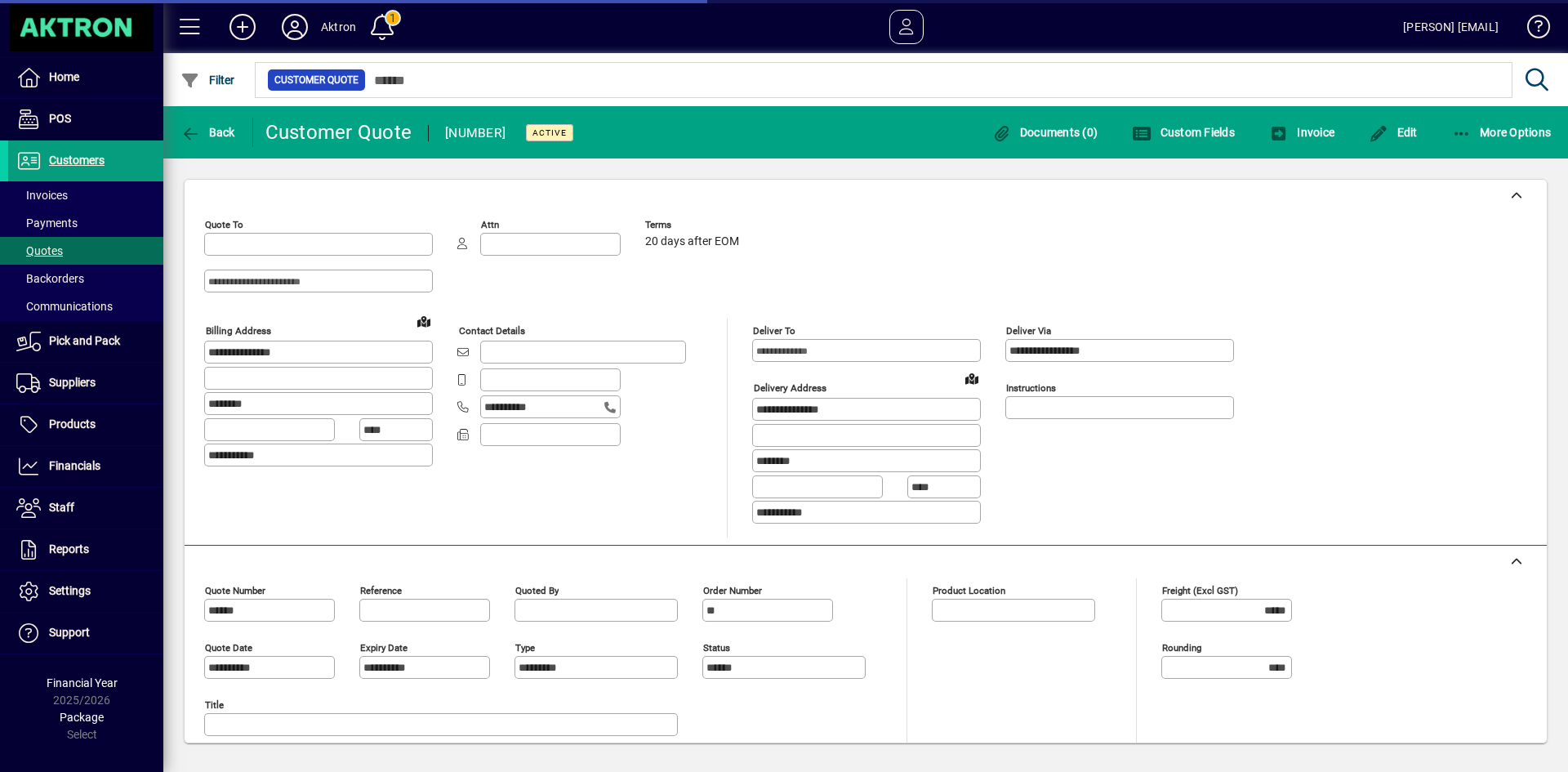 type on "*******" 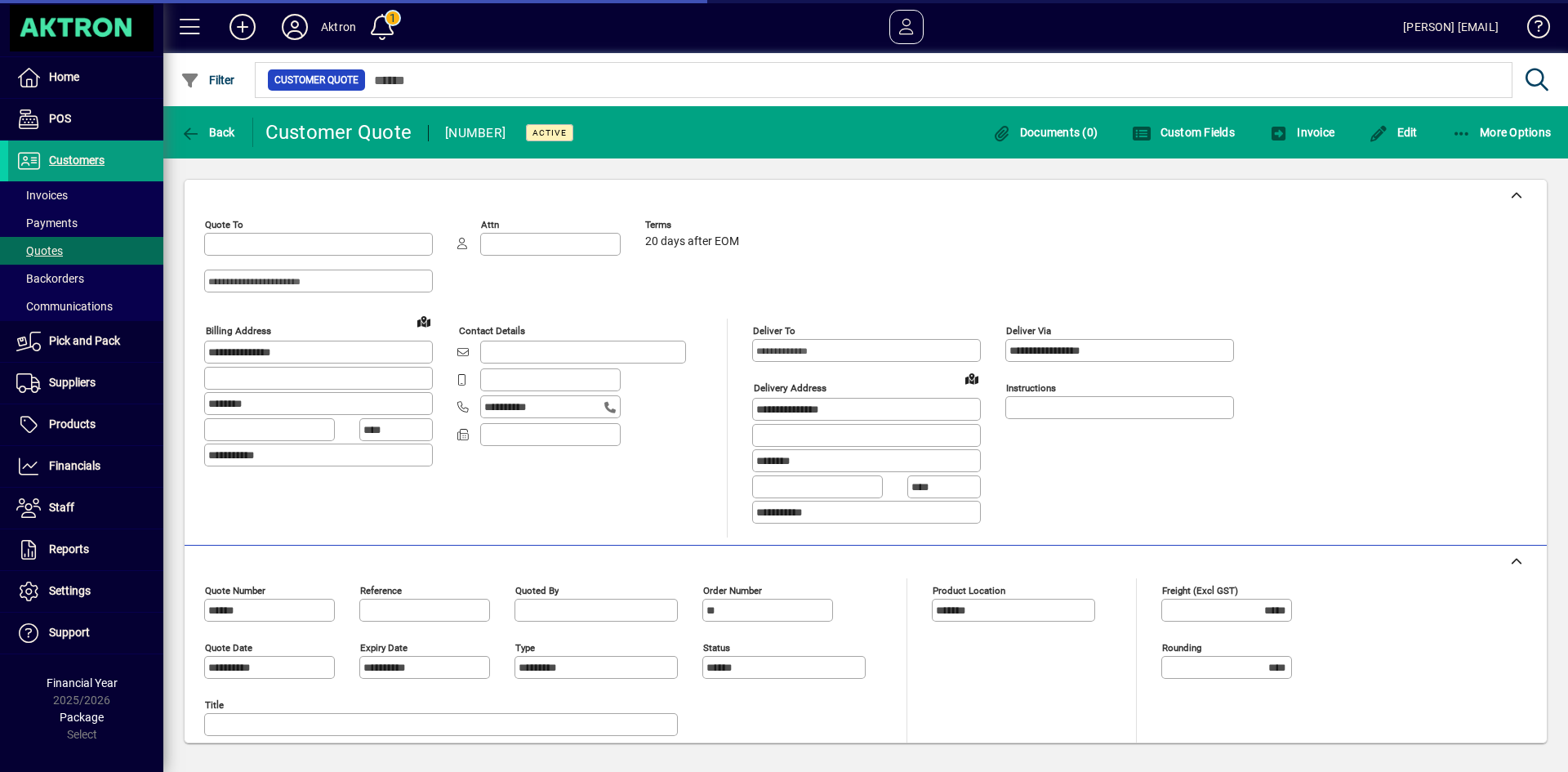 type on "**********" 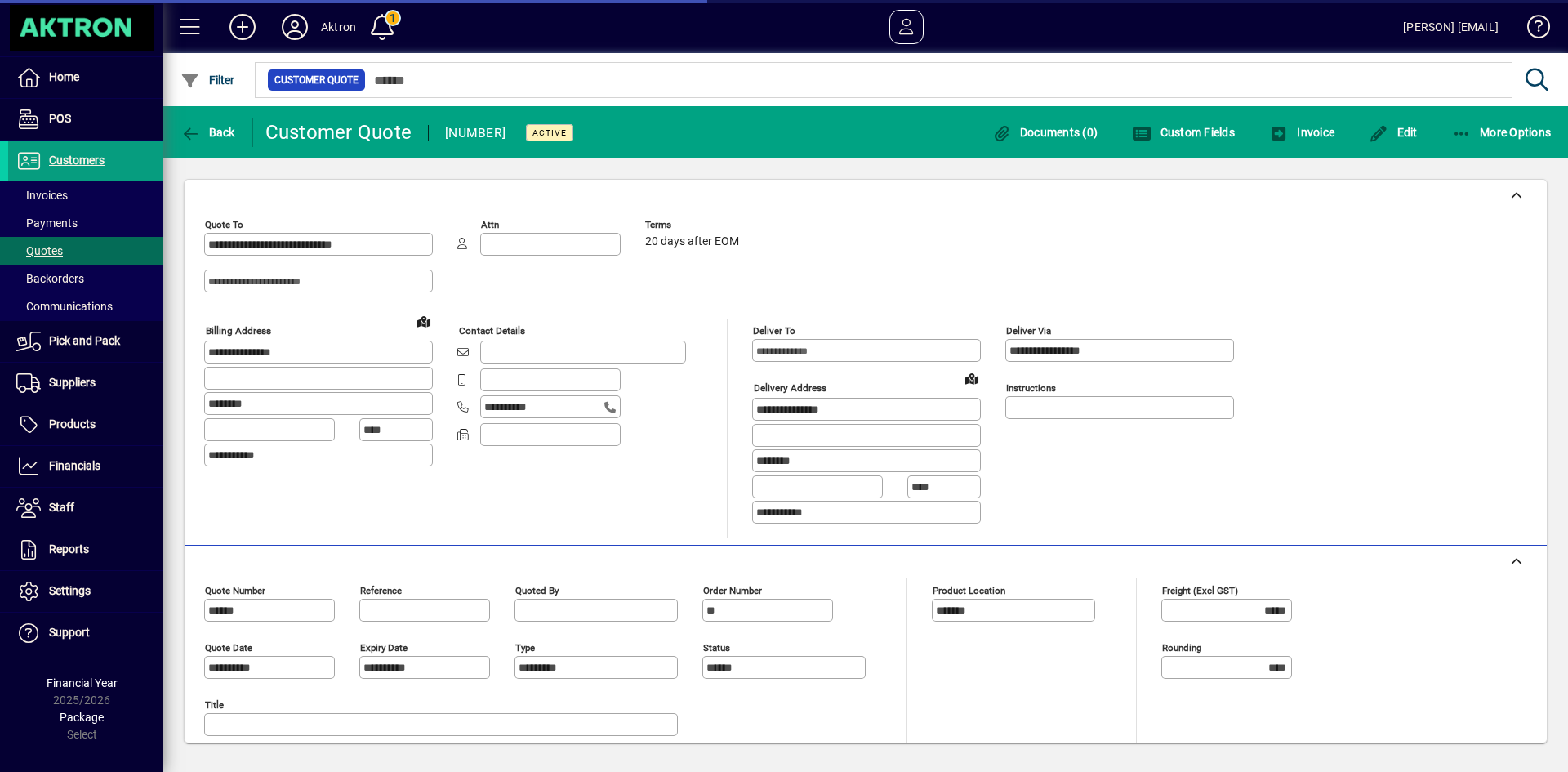 type on "**********" 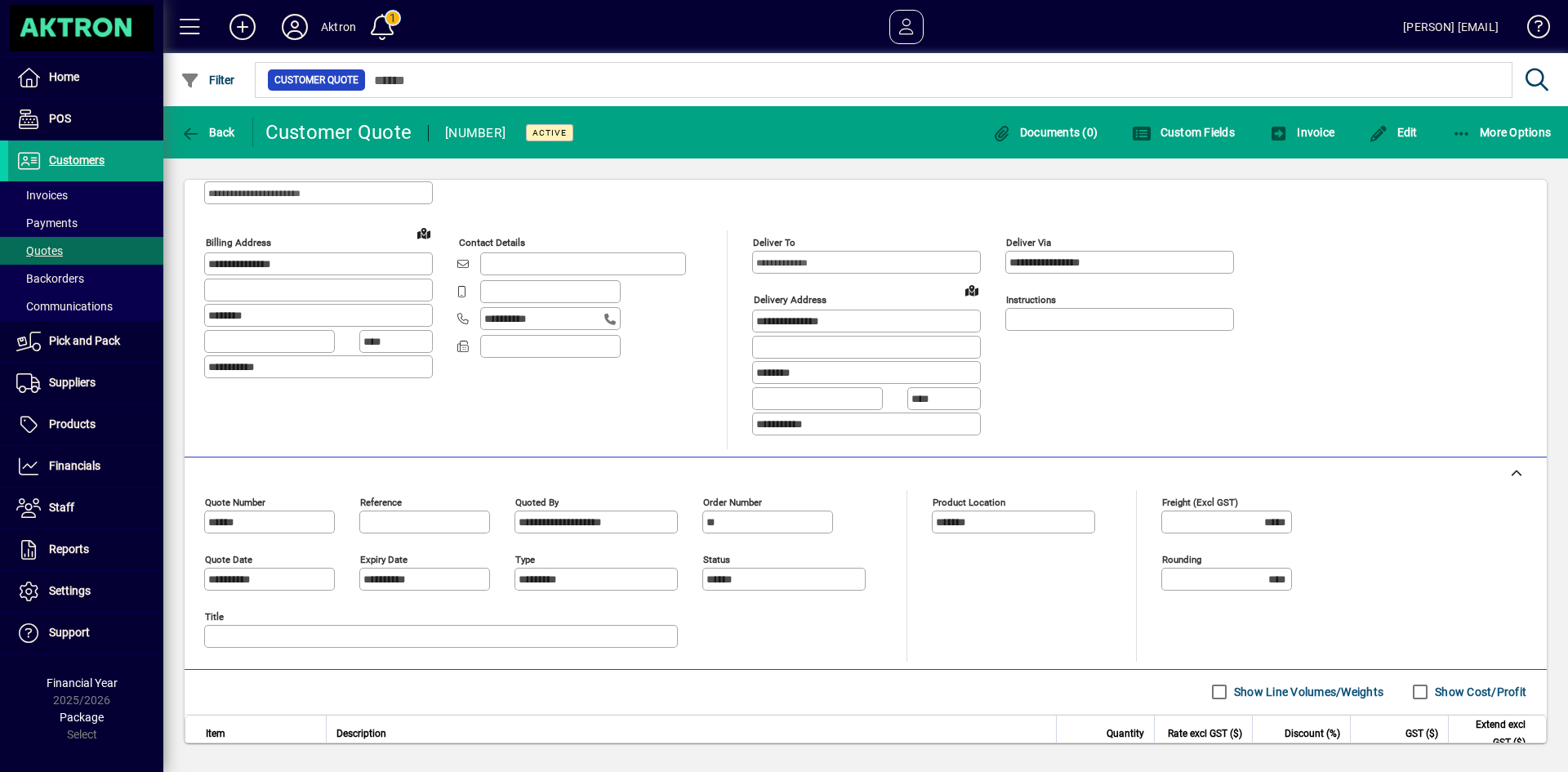 scroll, scrollTop: 0, scrollLeft: 0, axis: both 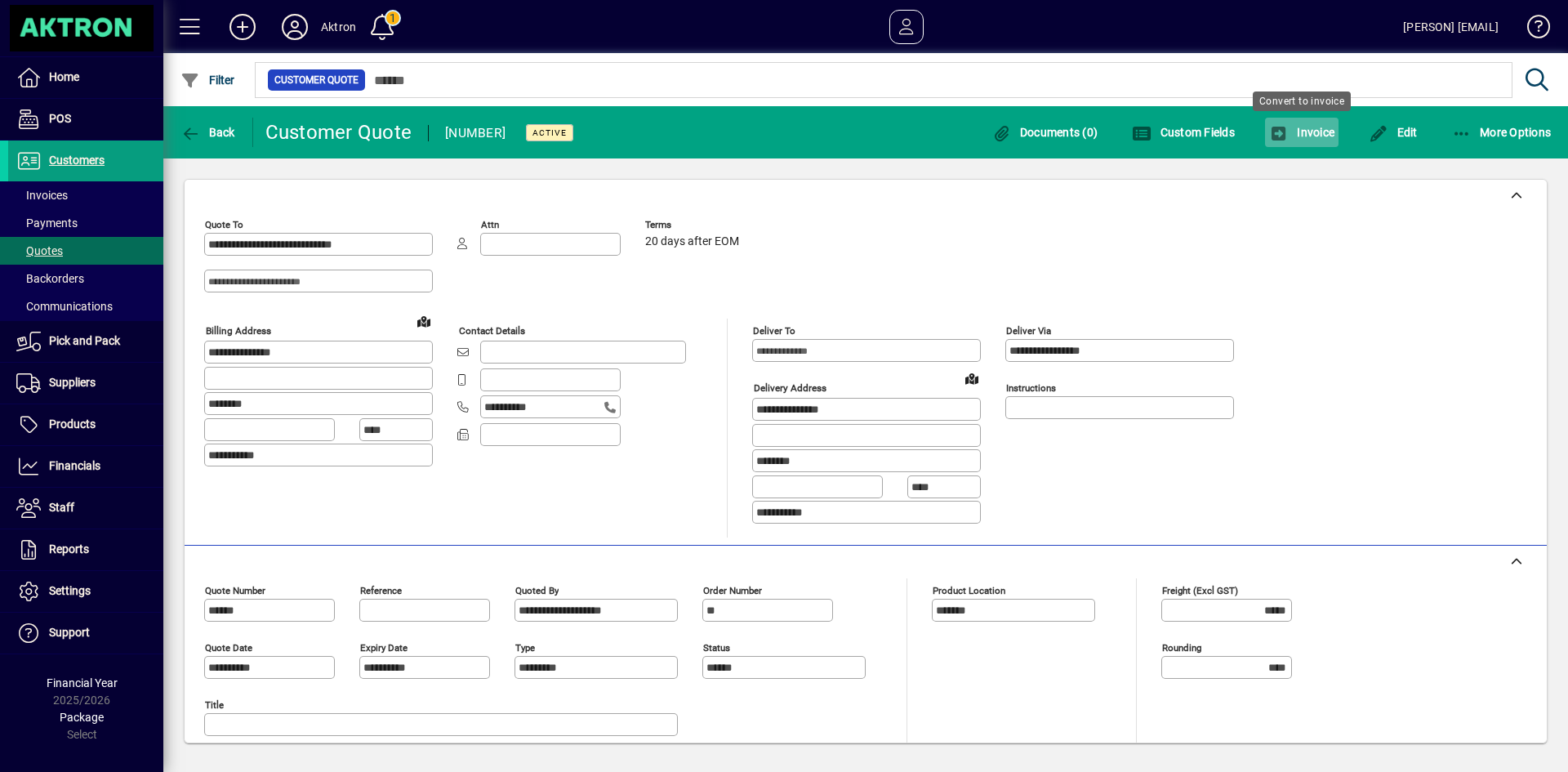 click on "Invoice" 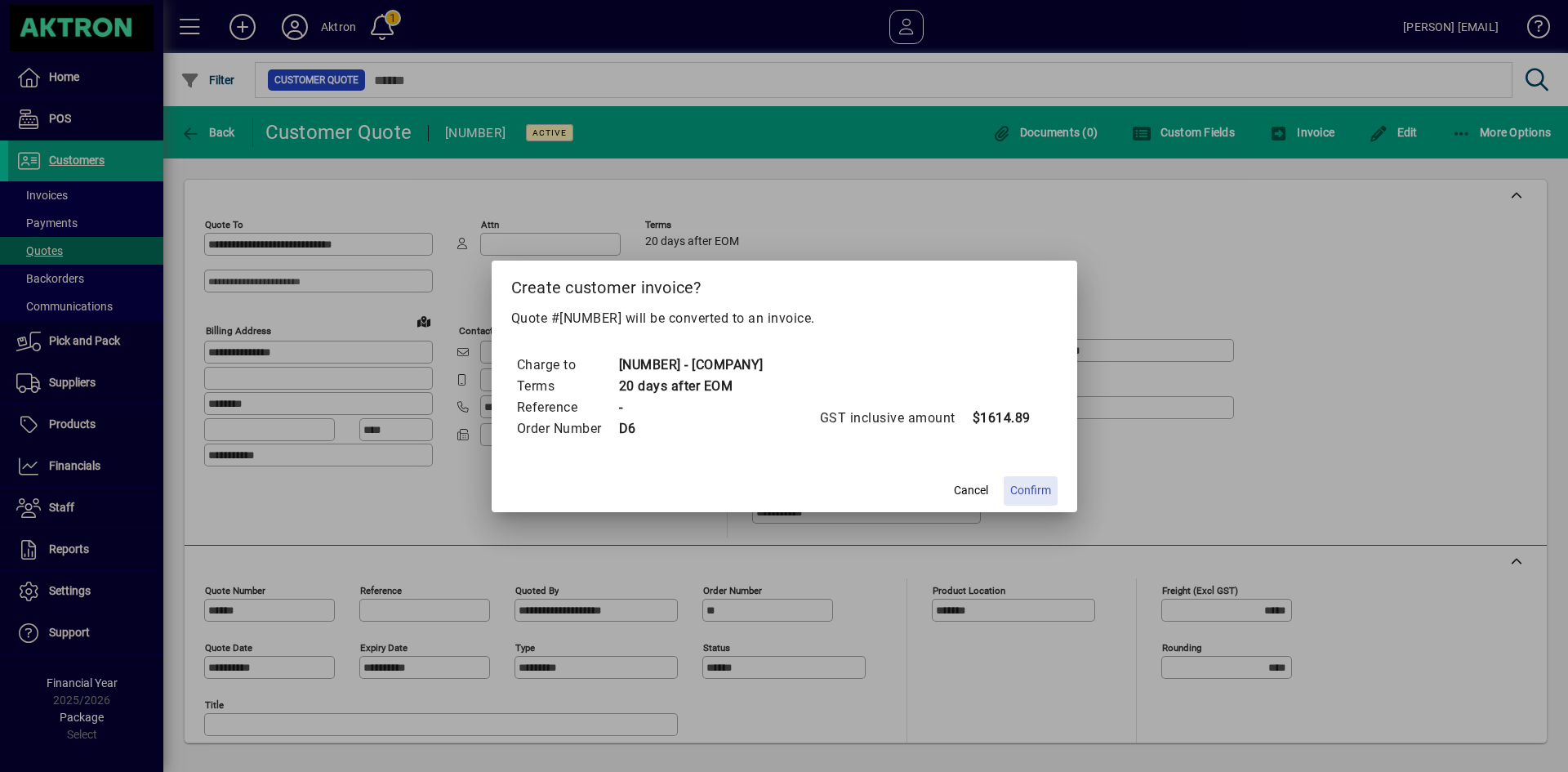 click on "Confirm" 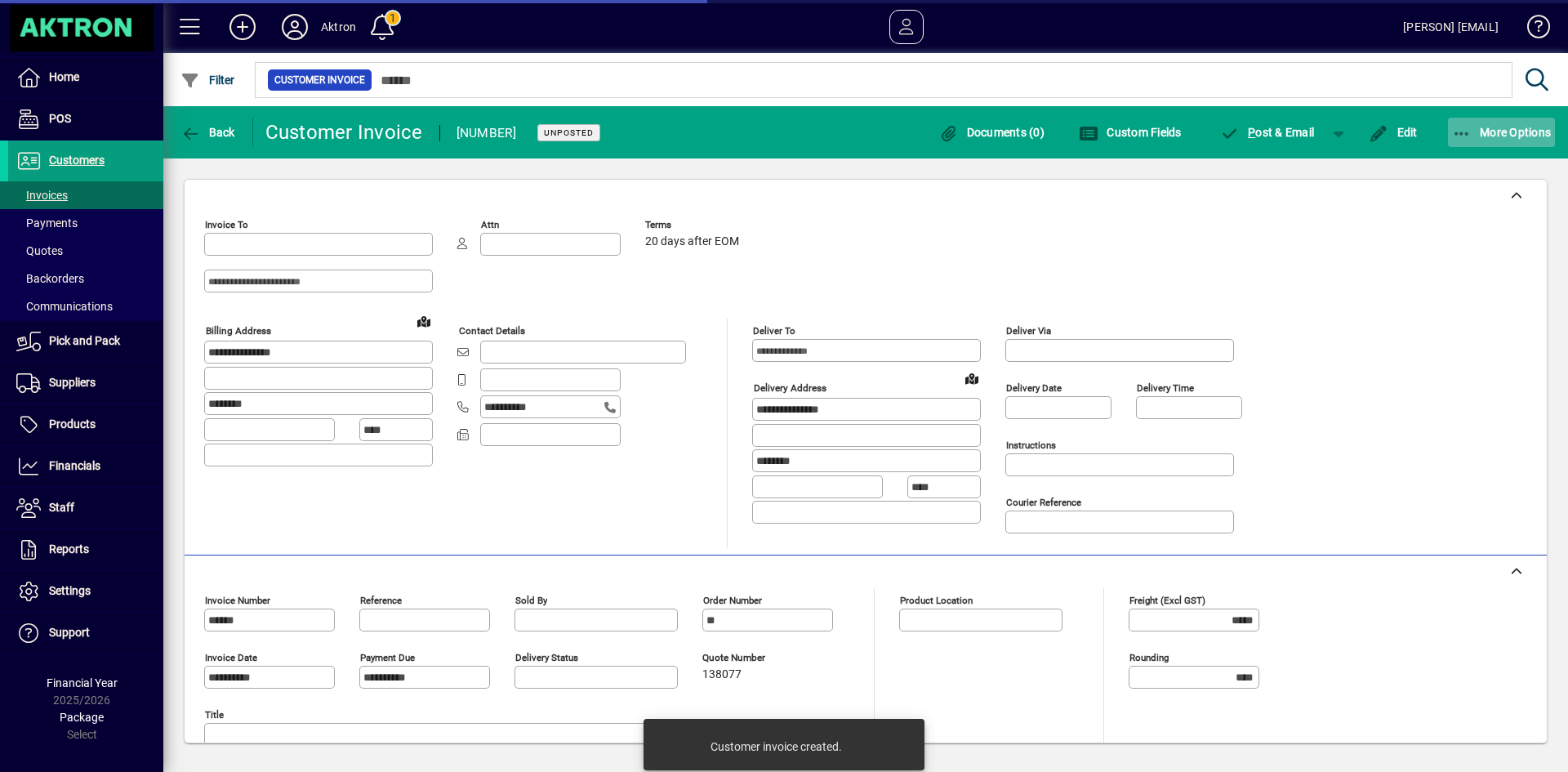 type on "**********" 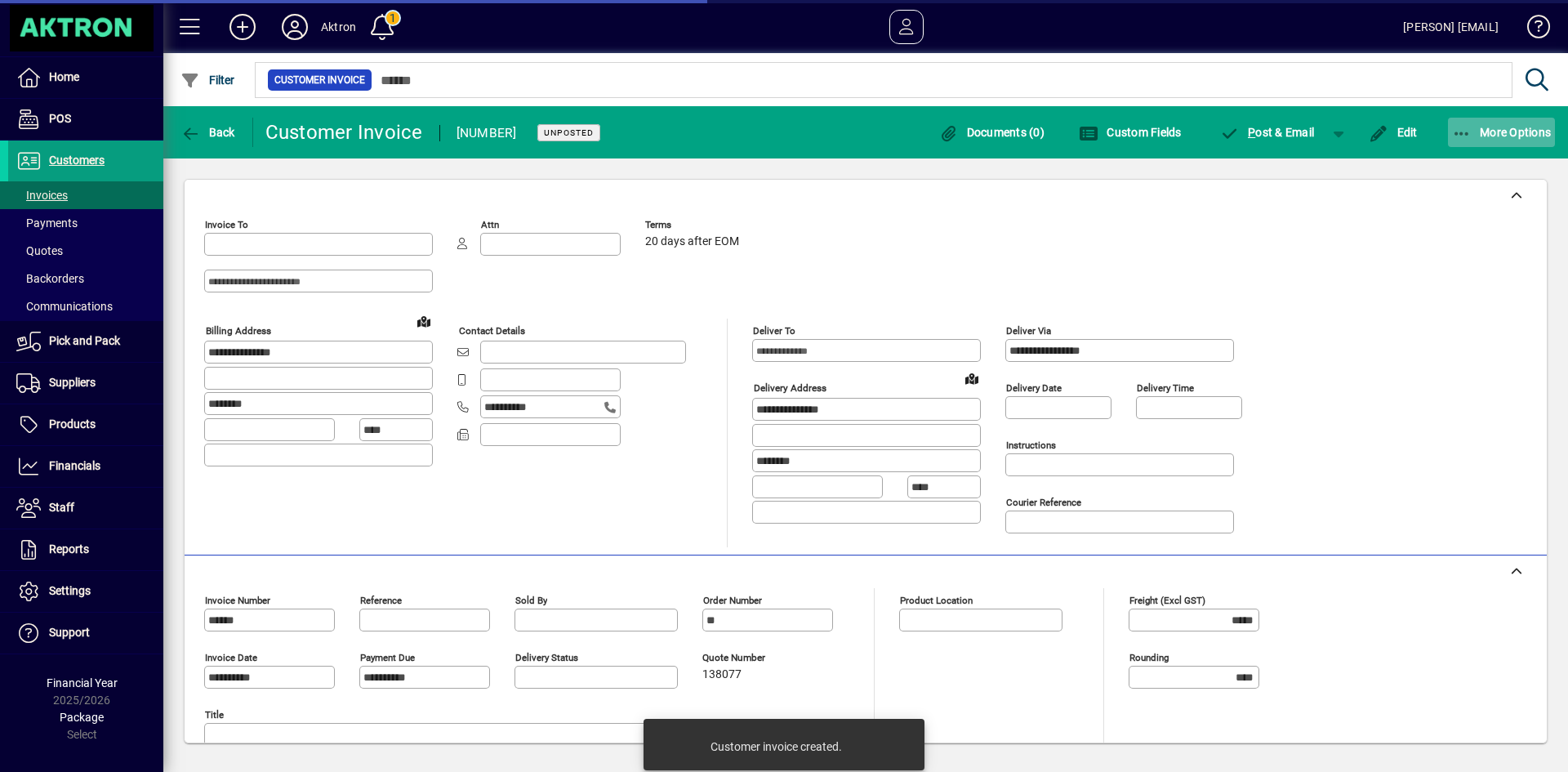 type on "**********" 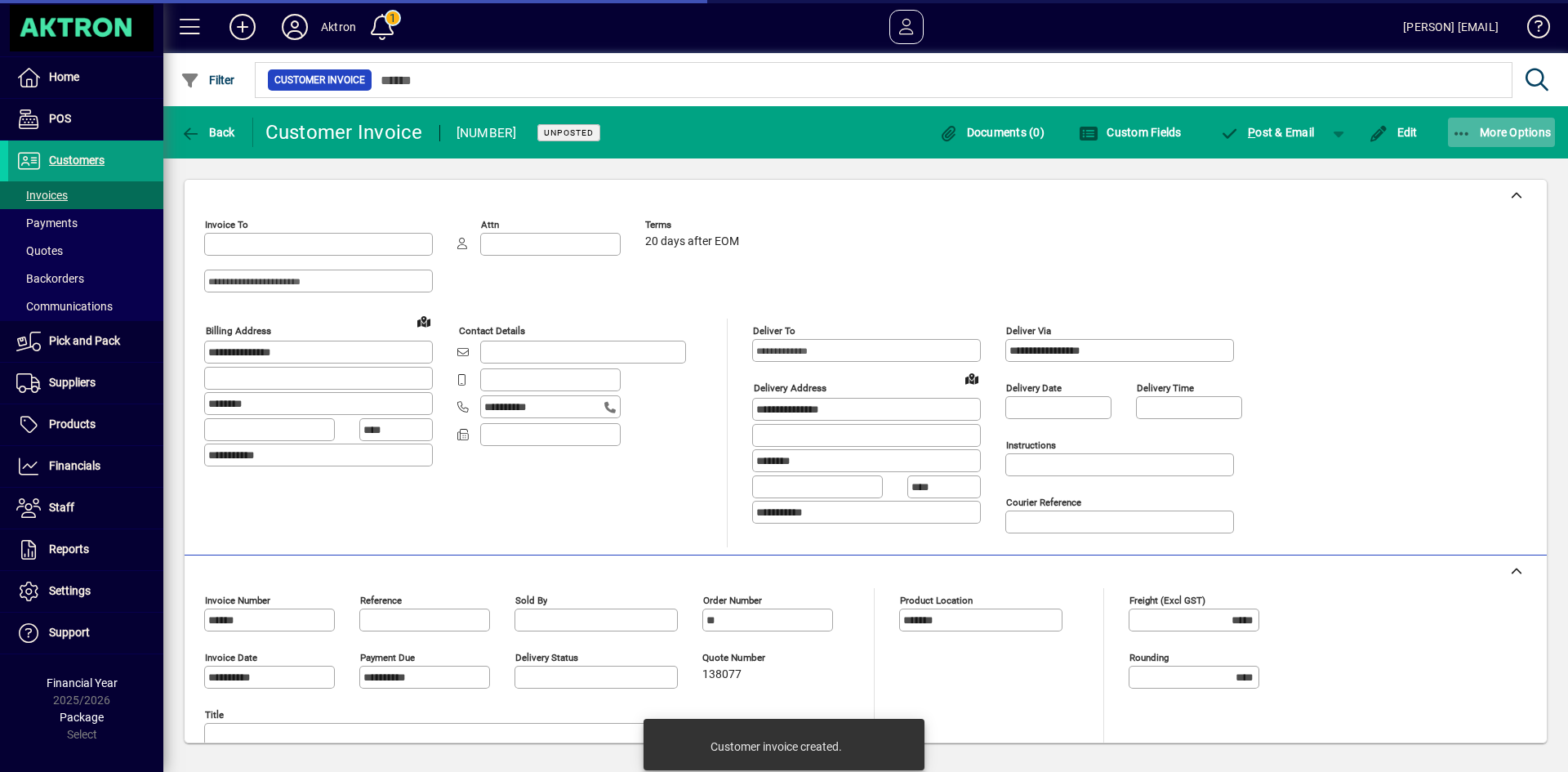 type on "**********" 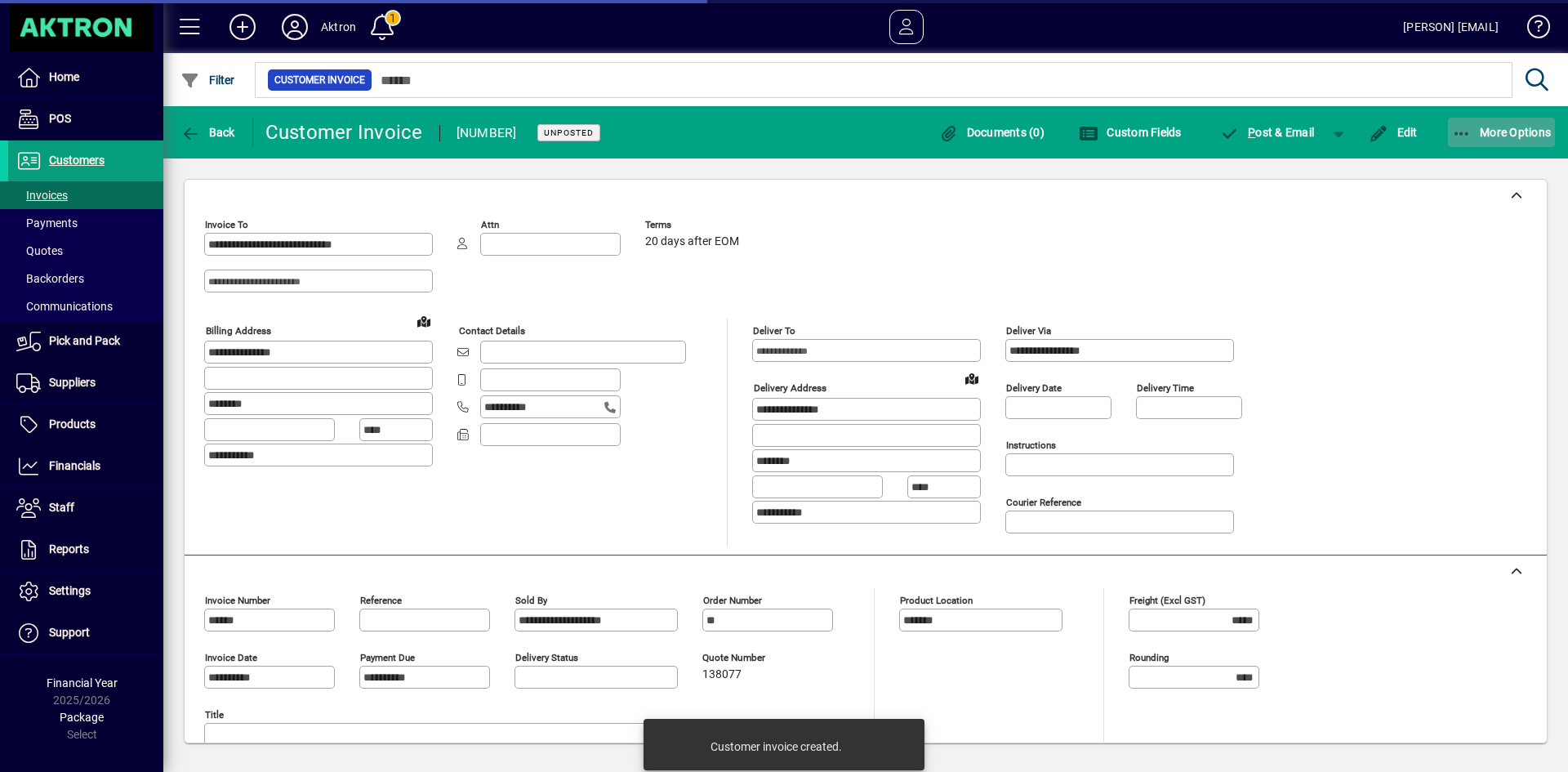 click on "More Options" 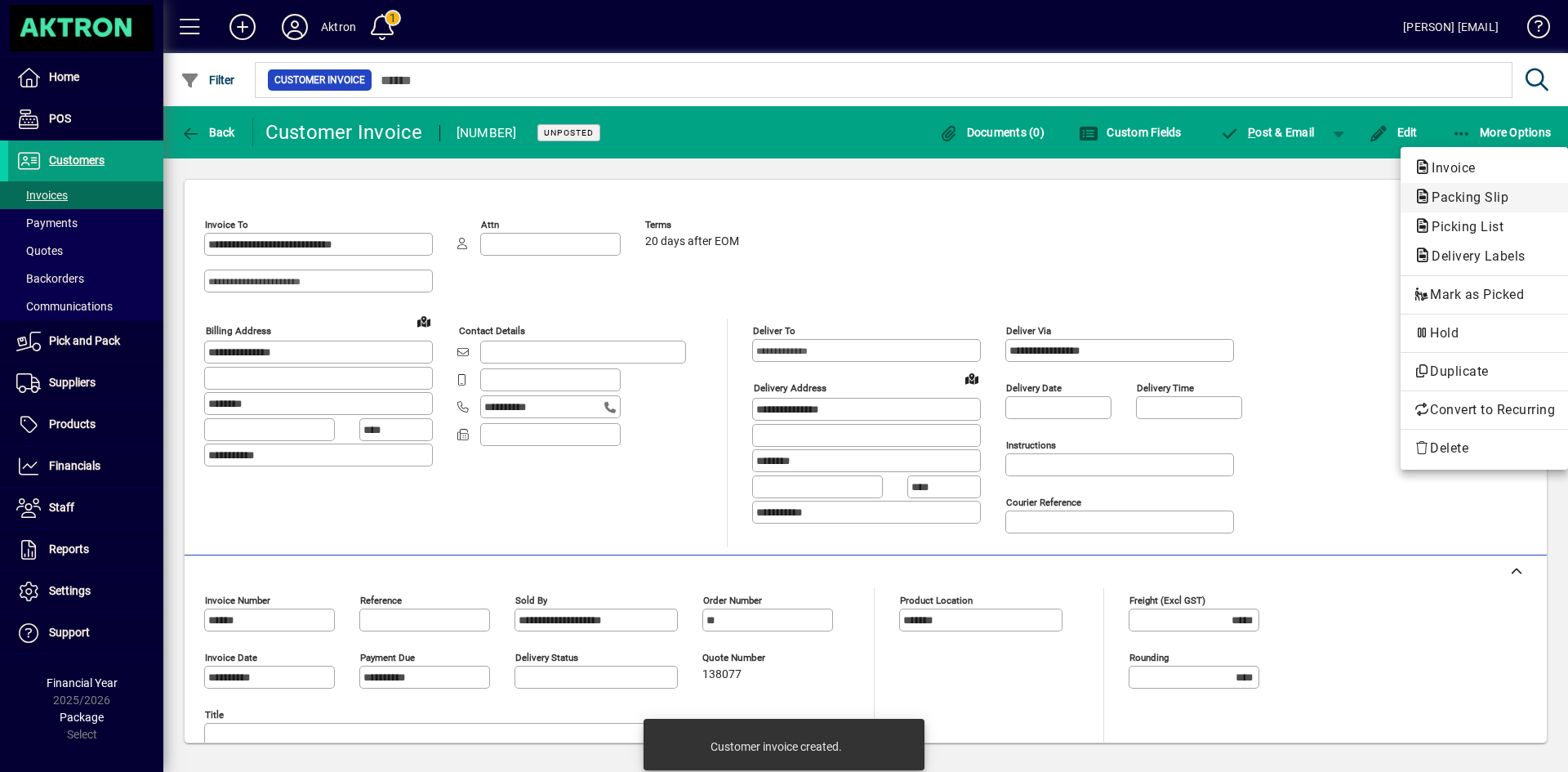 click on "Packing Slip" at bounding box center [1463, 226] 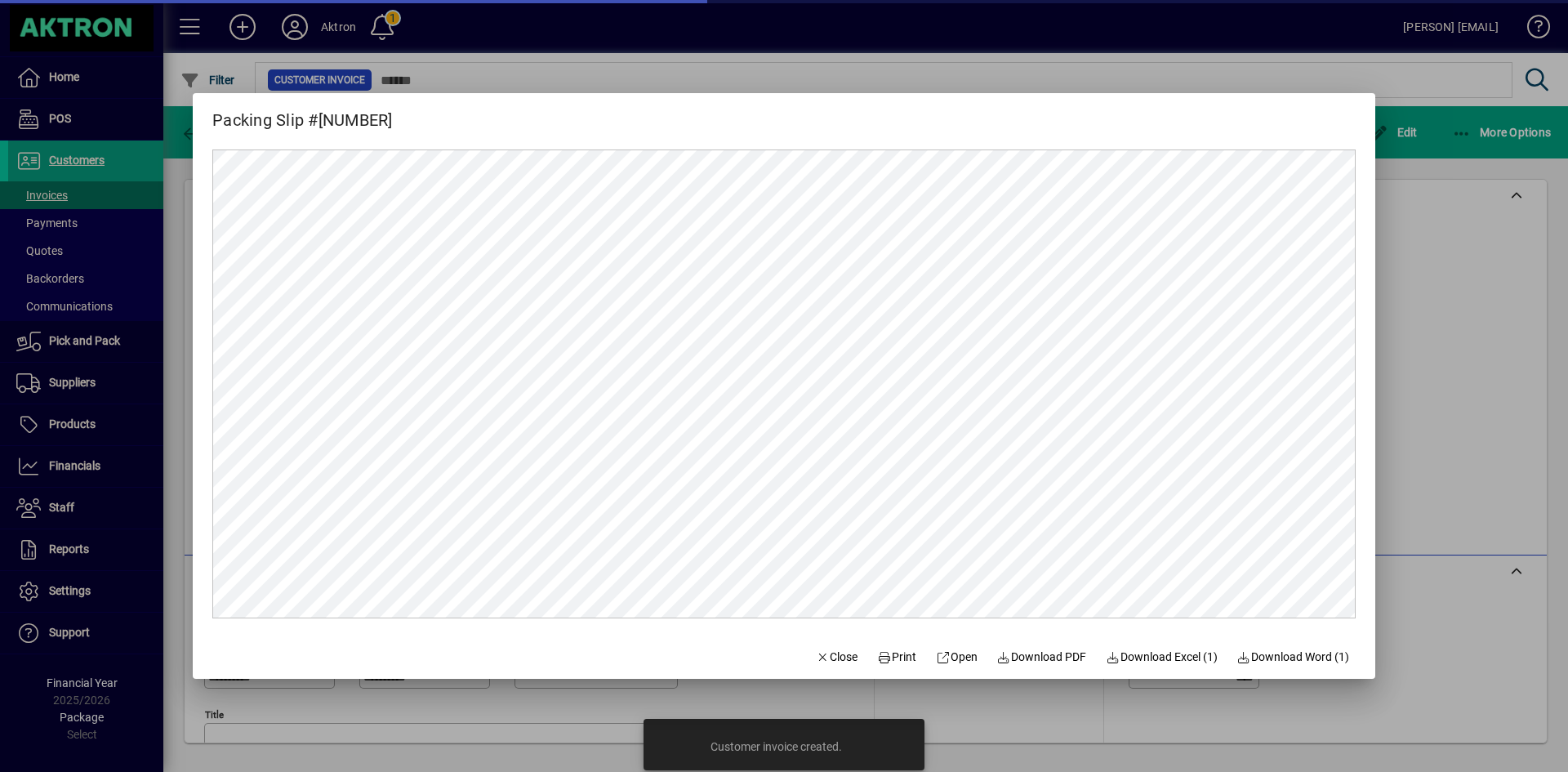 scroll, scrollTop: 0, scrollLeft: 0, axis: both 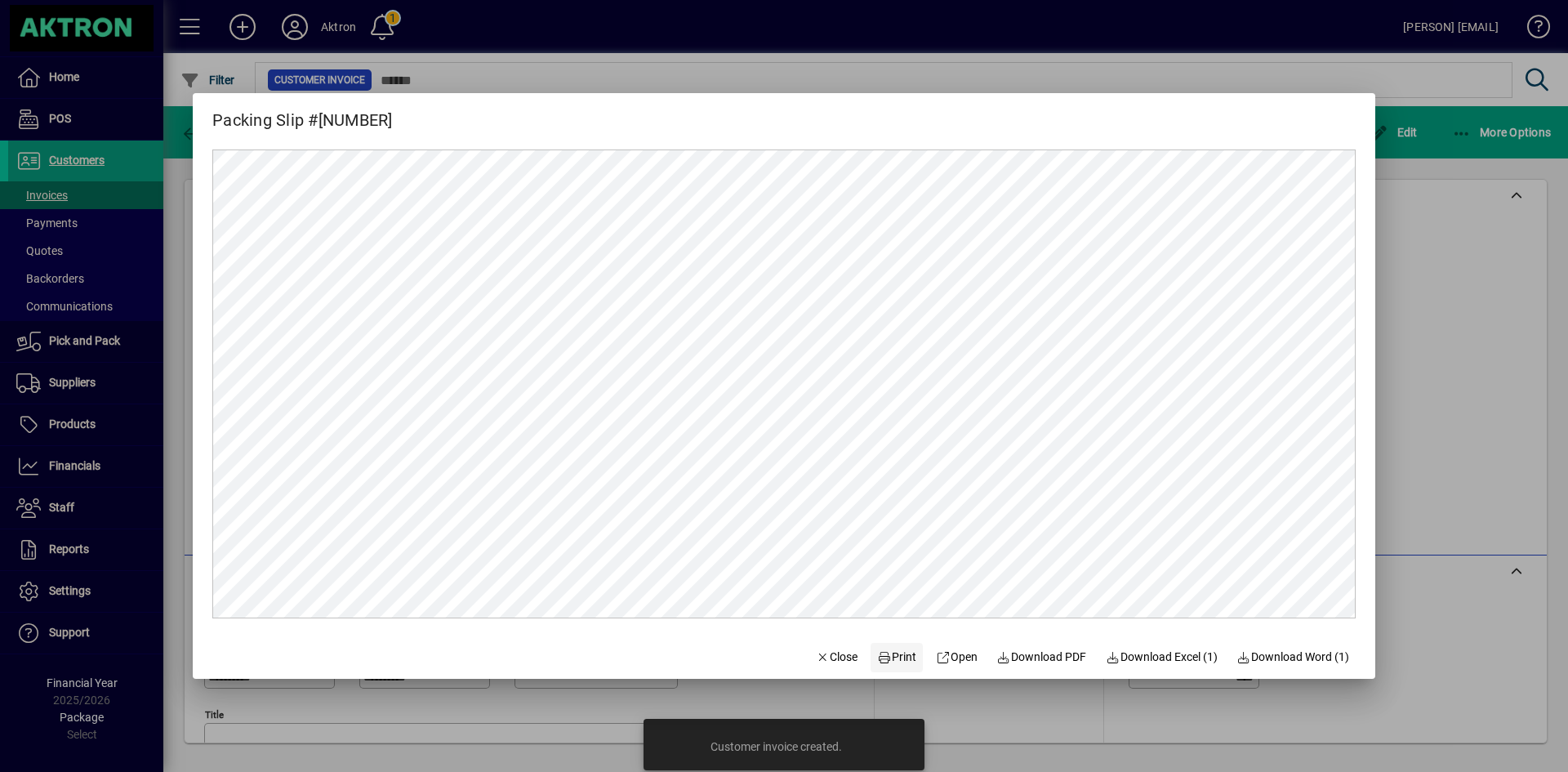 click on "Print" 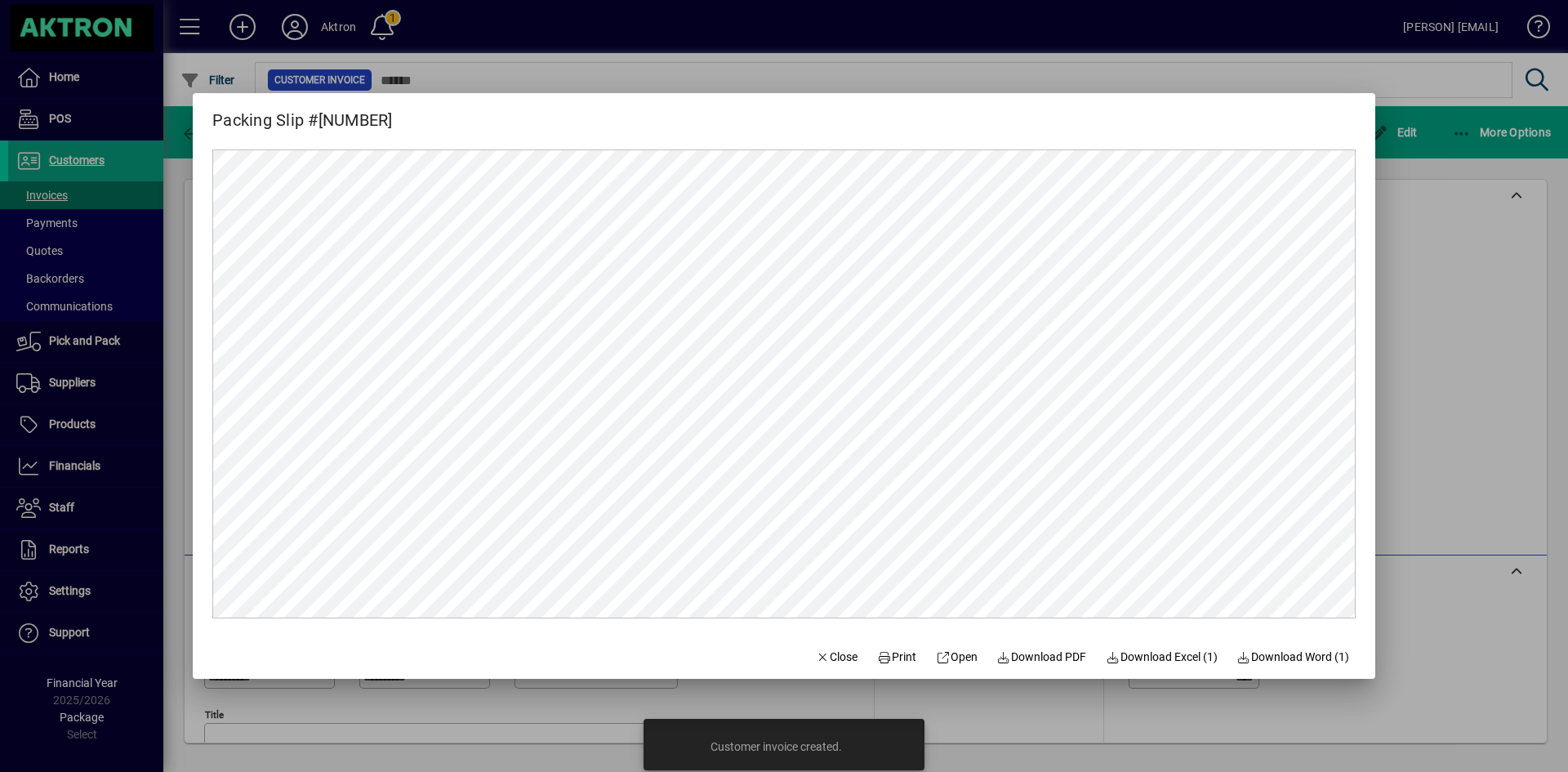 click at bounding box center (784, 386) 